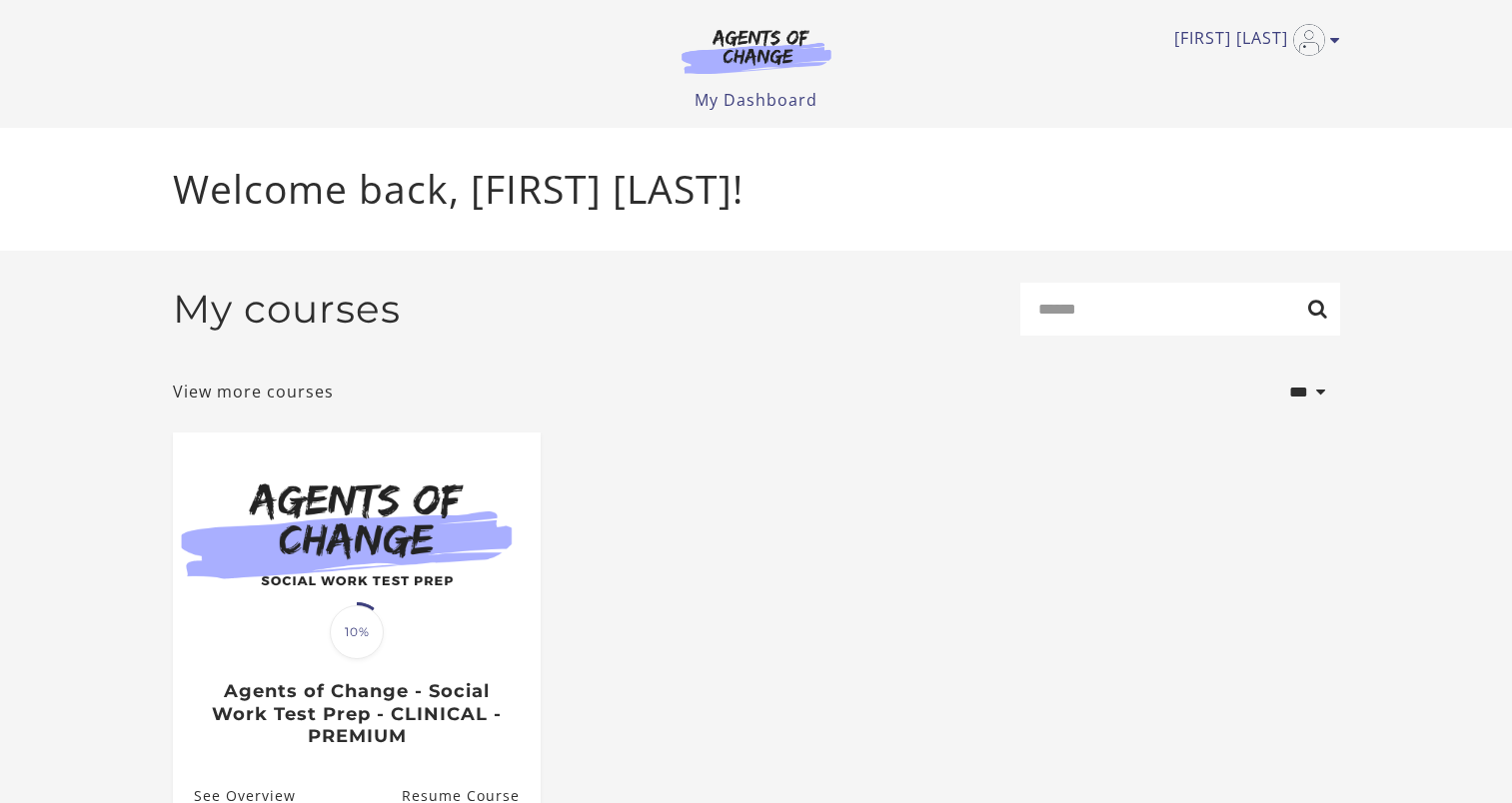scroll, scrollTop: 0, scrollLeft: 0, axis: both 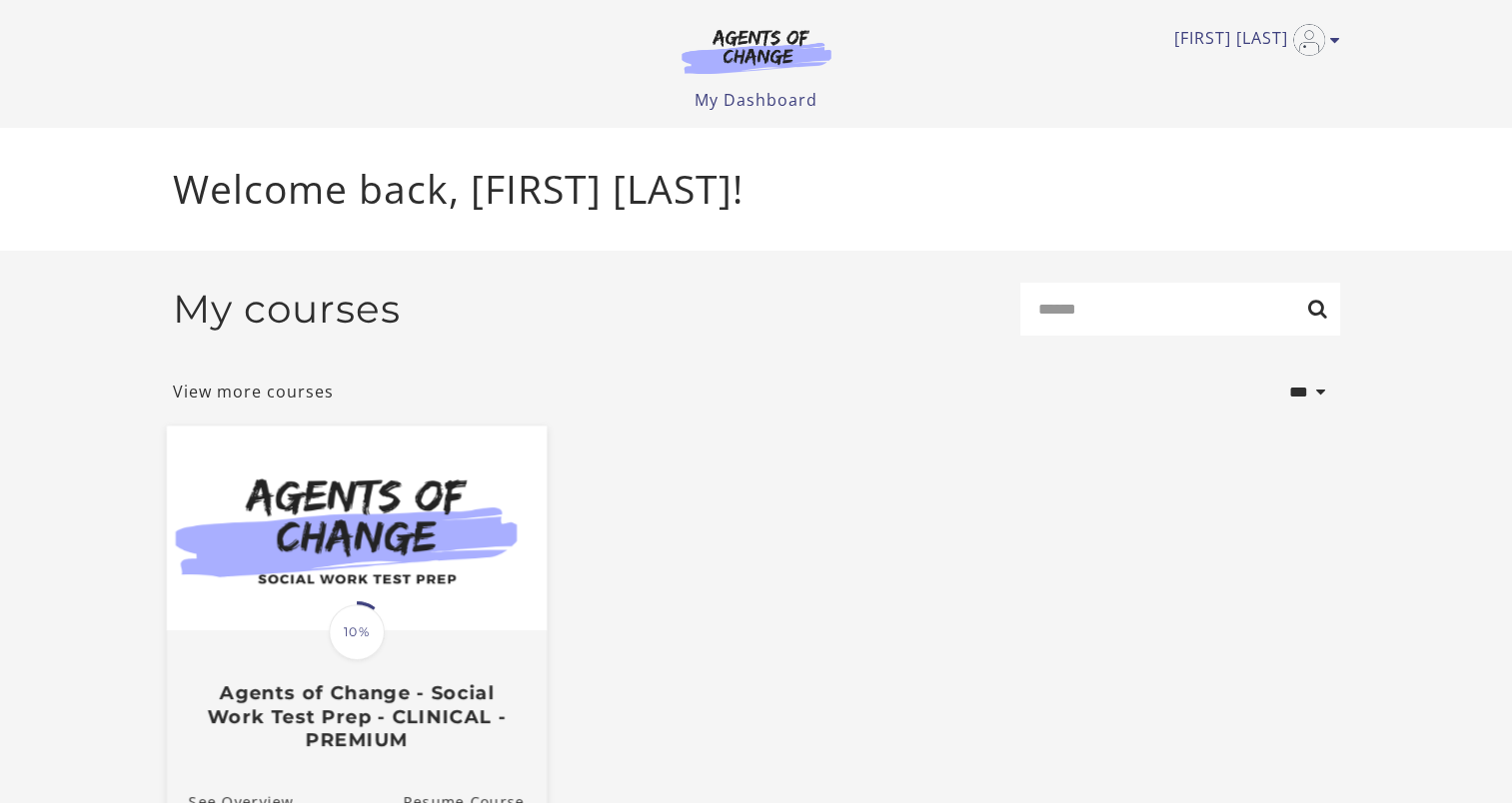 click at bounding box center [356, 528] 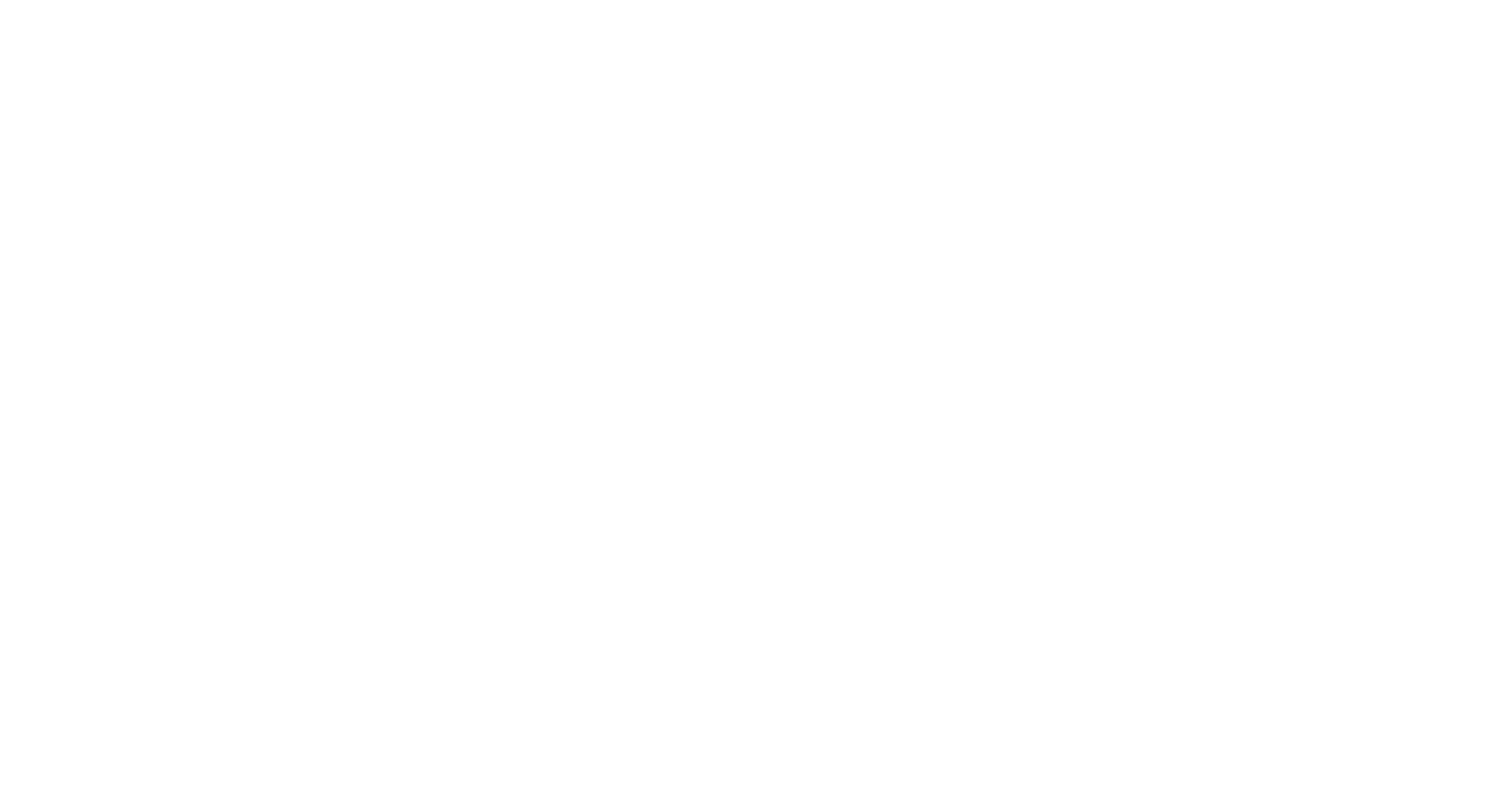 scroll, scrollTop: 0, scrollLeft: 0, axis: both 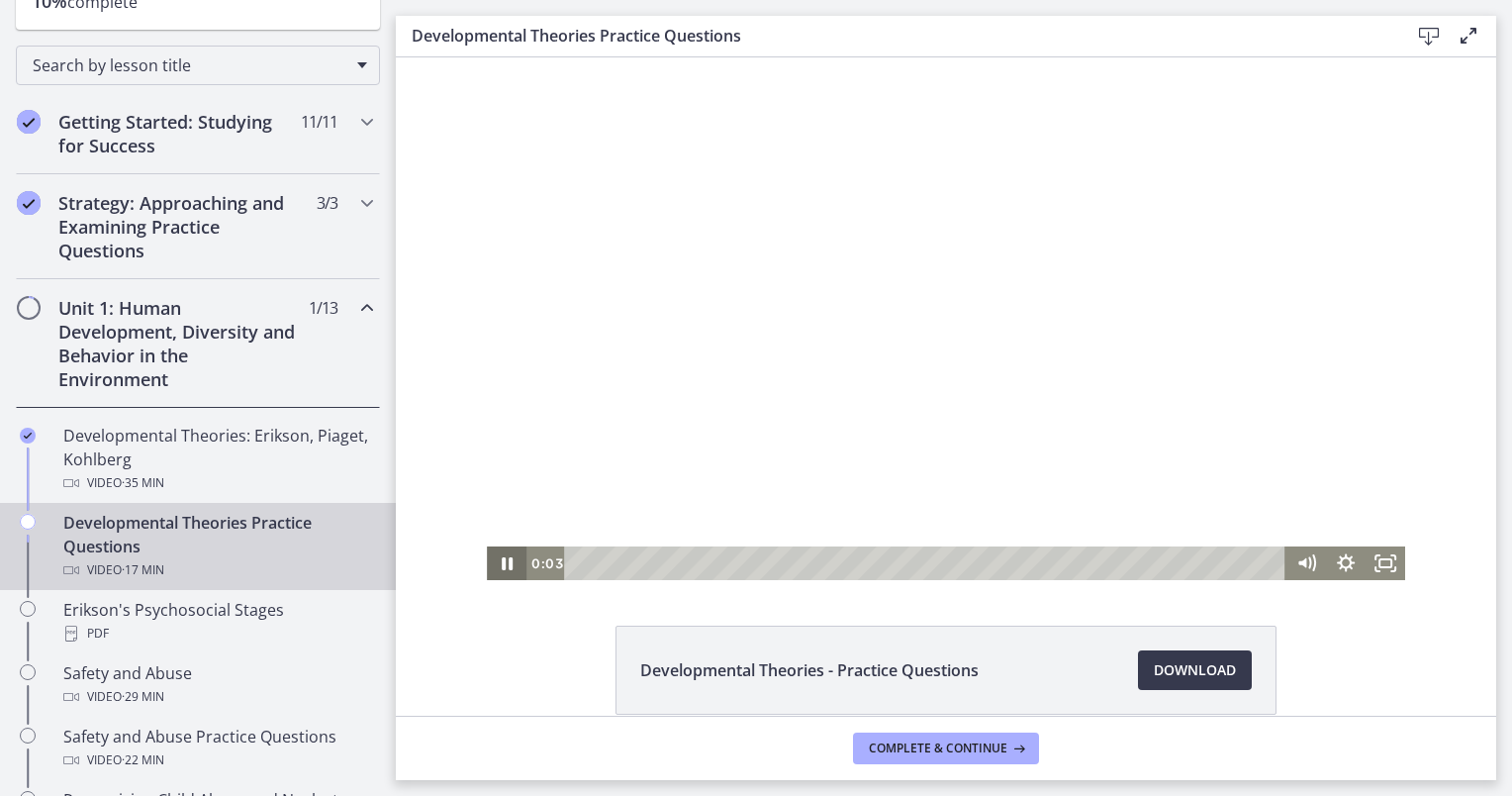 click 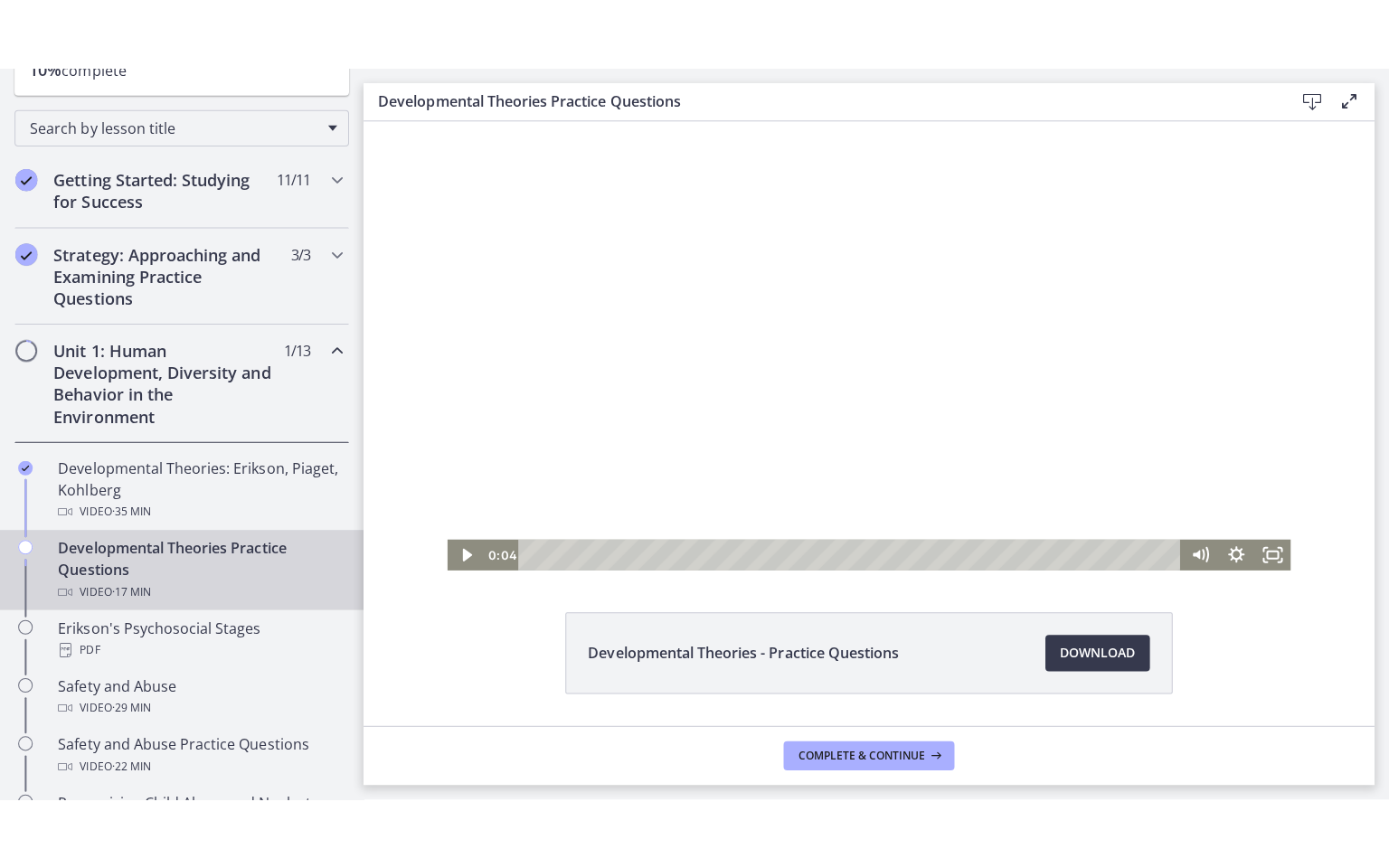 scroll, scrollTop: 31, scrollLeft: 0, axis: vertical 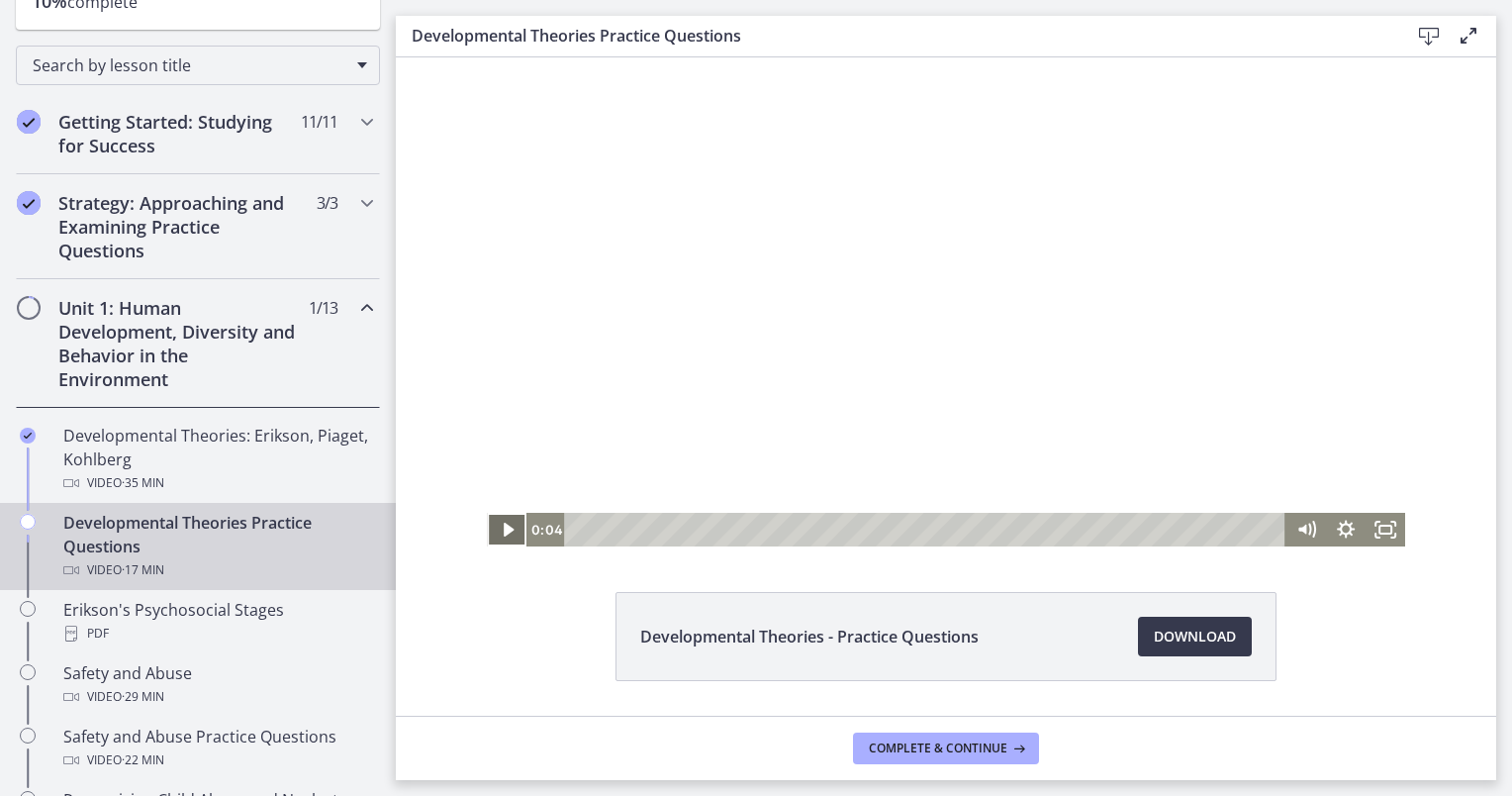 click 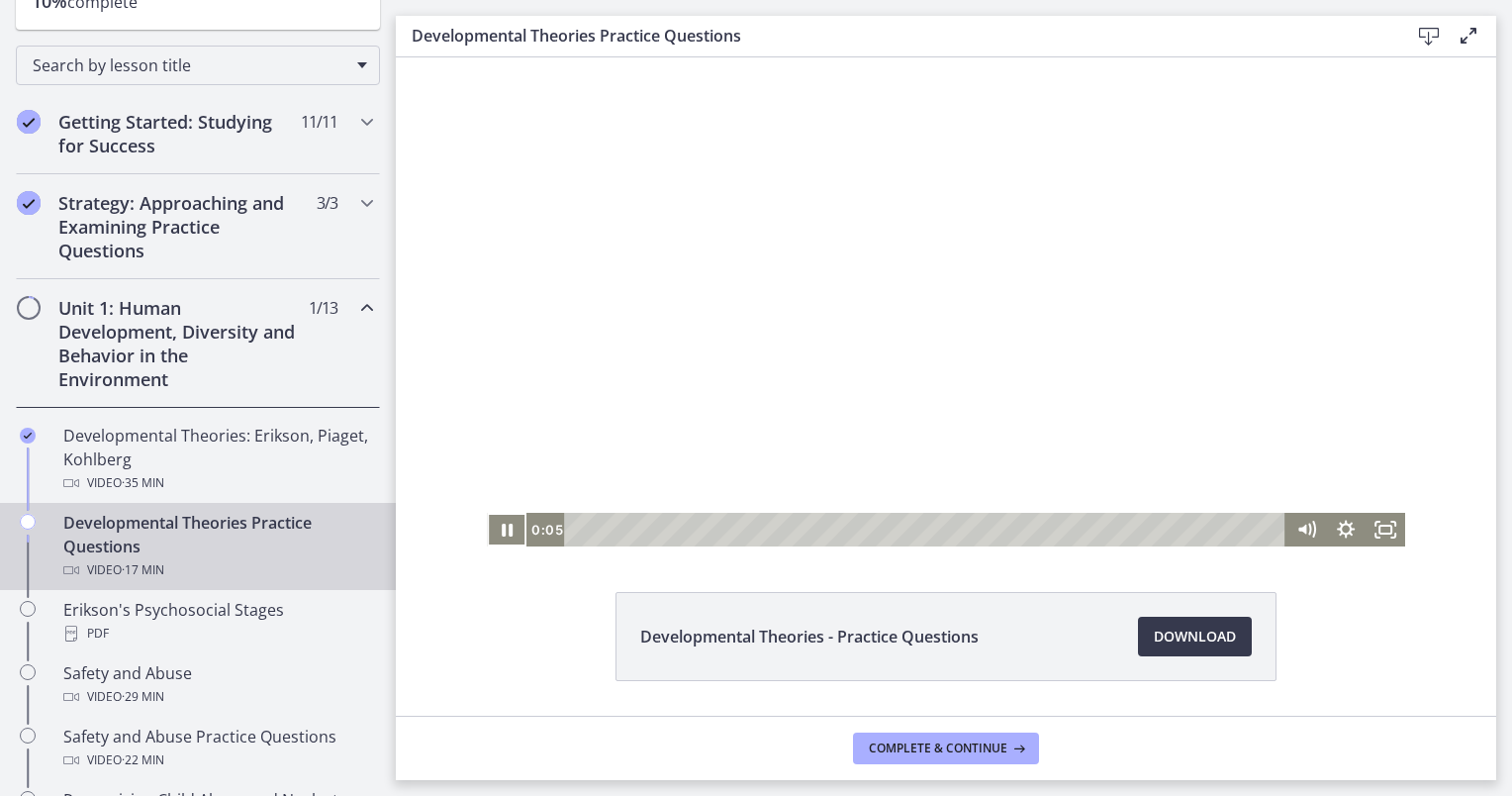 type 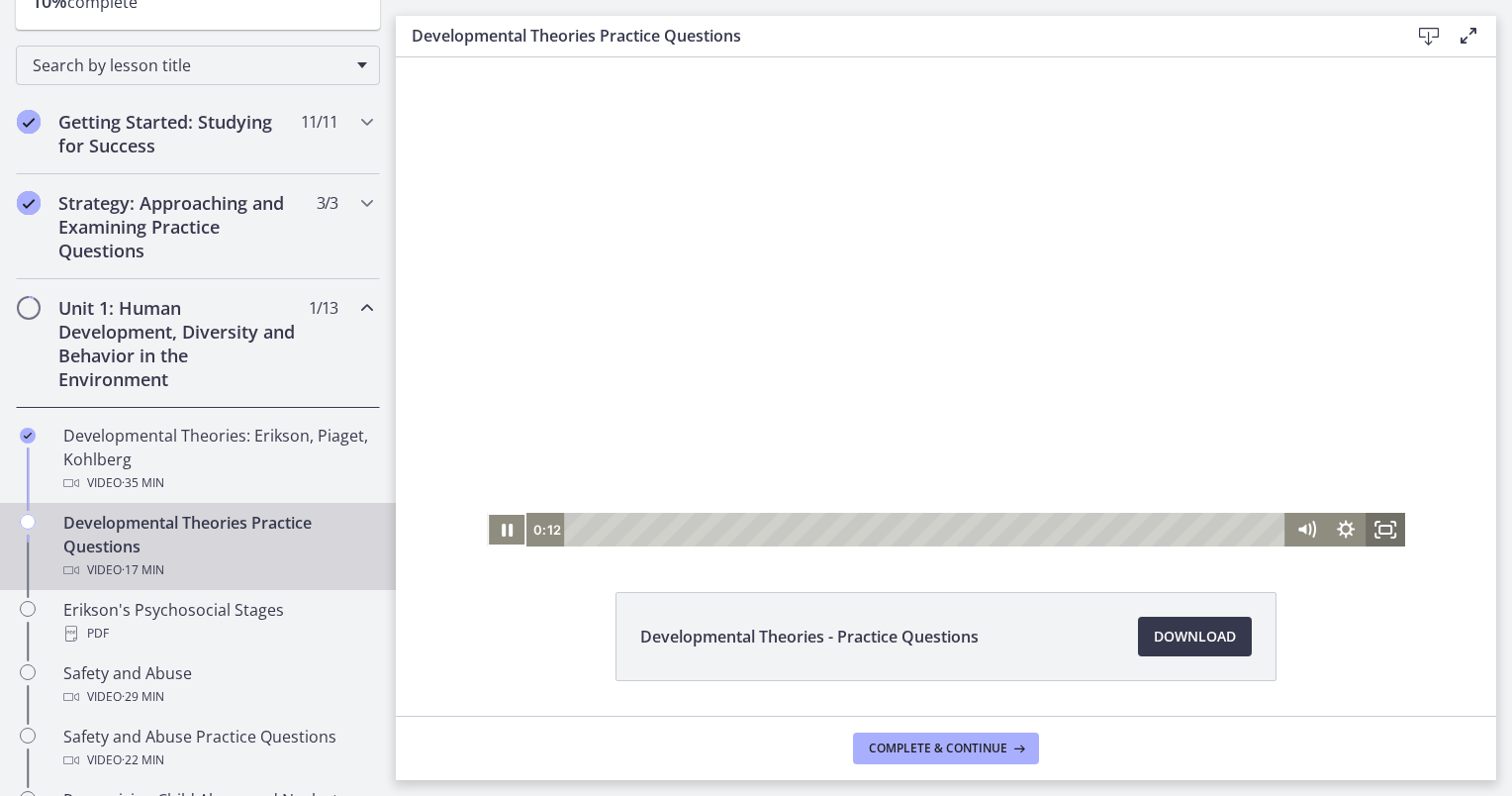 click 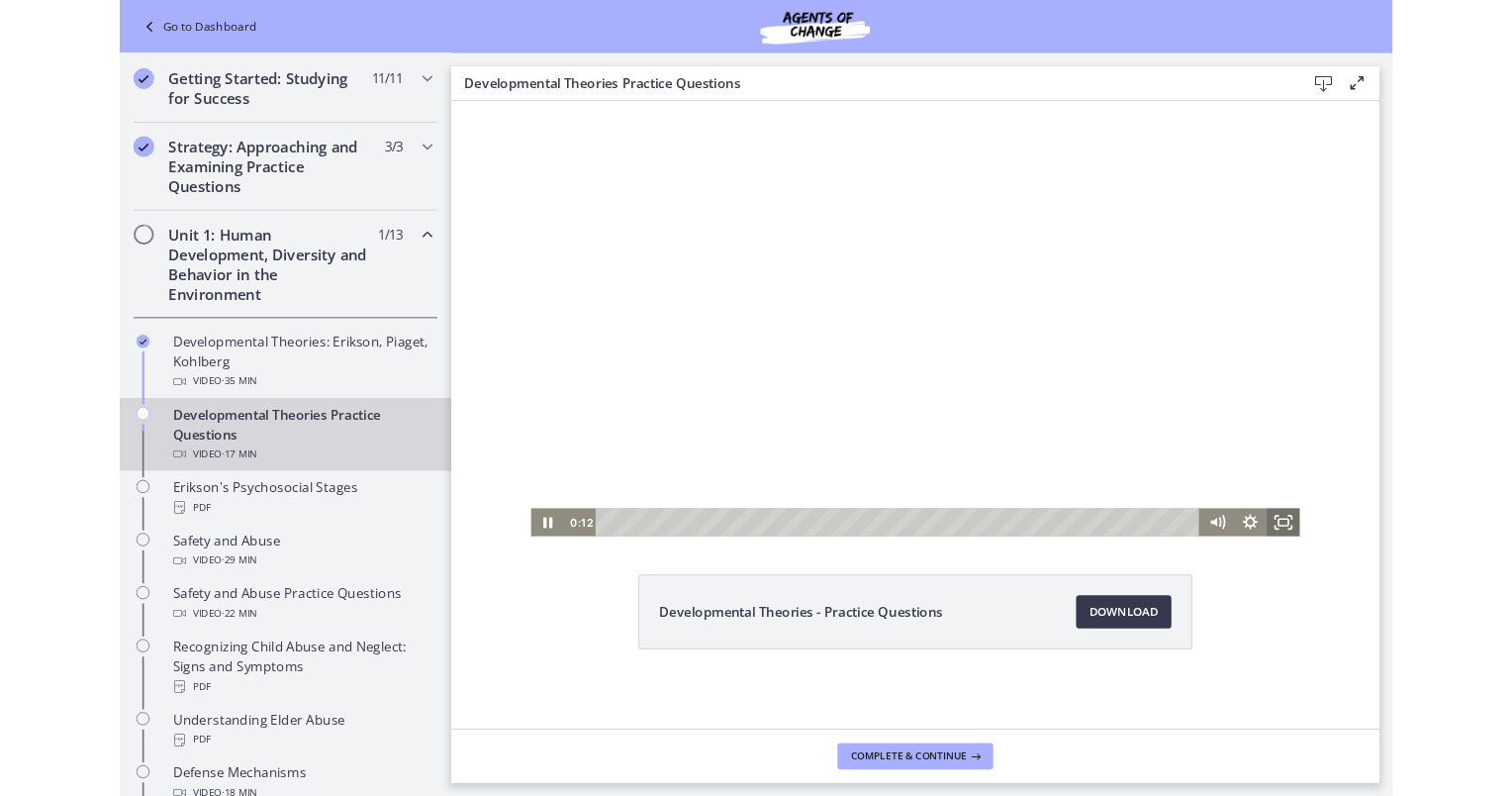 scroll, scrollTop: 0, scrollLeft: 0, axis: both 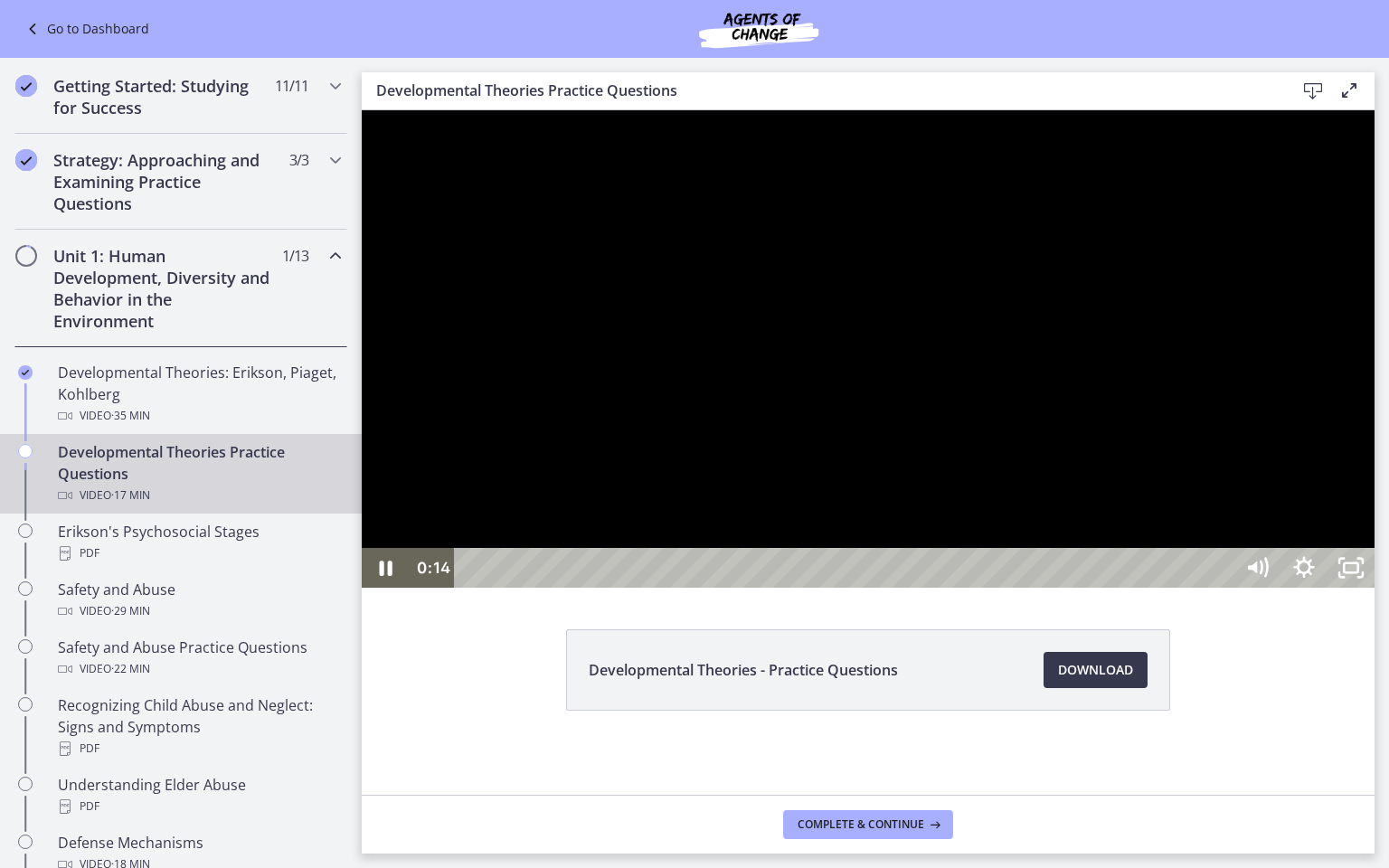 type 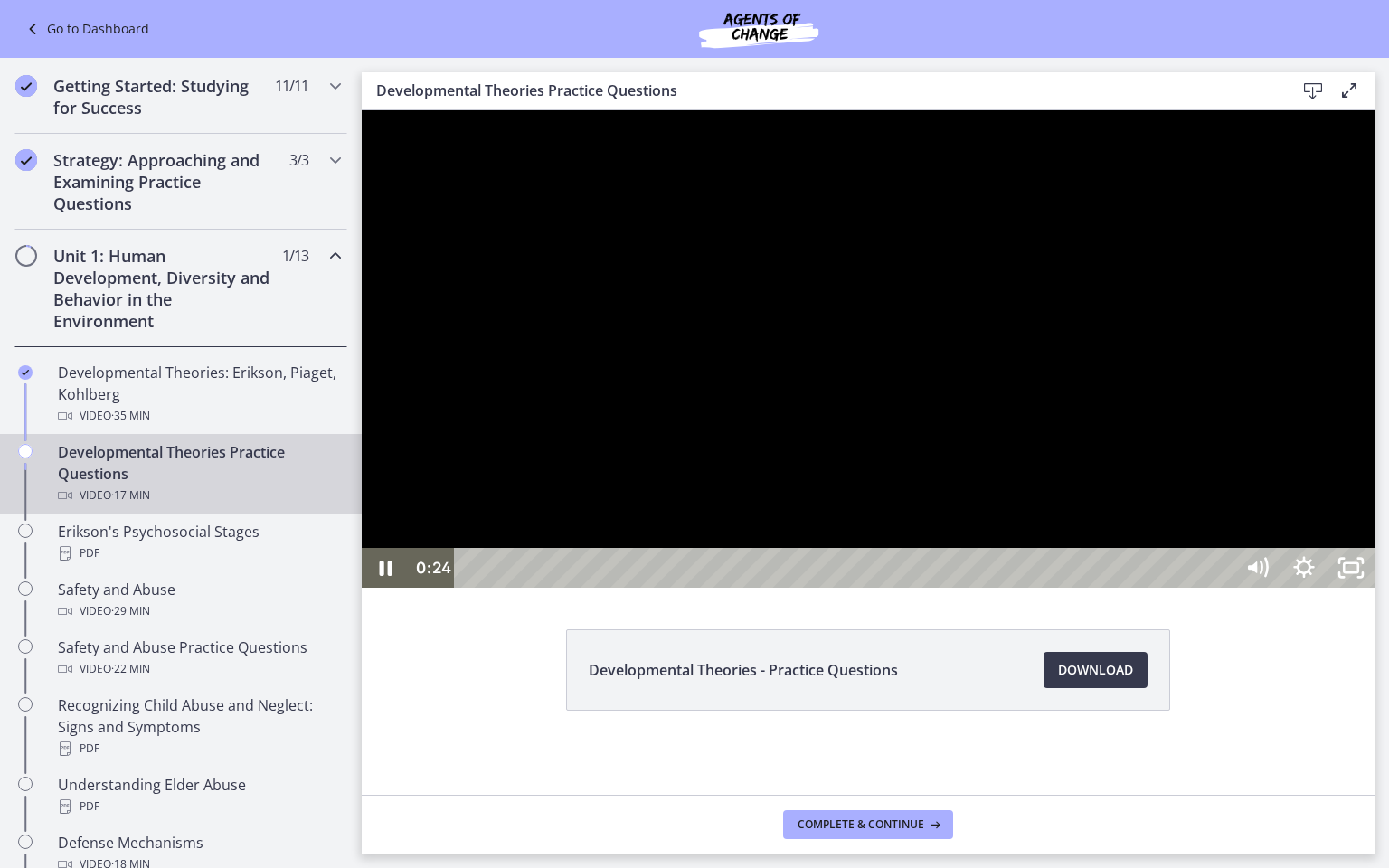 click at bounding box center (1351, 568) 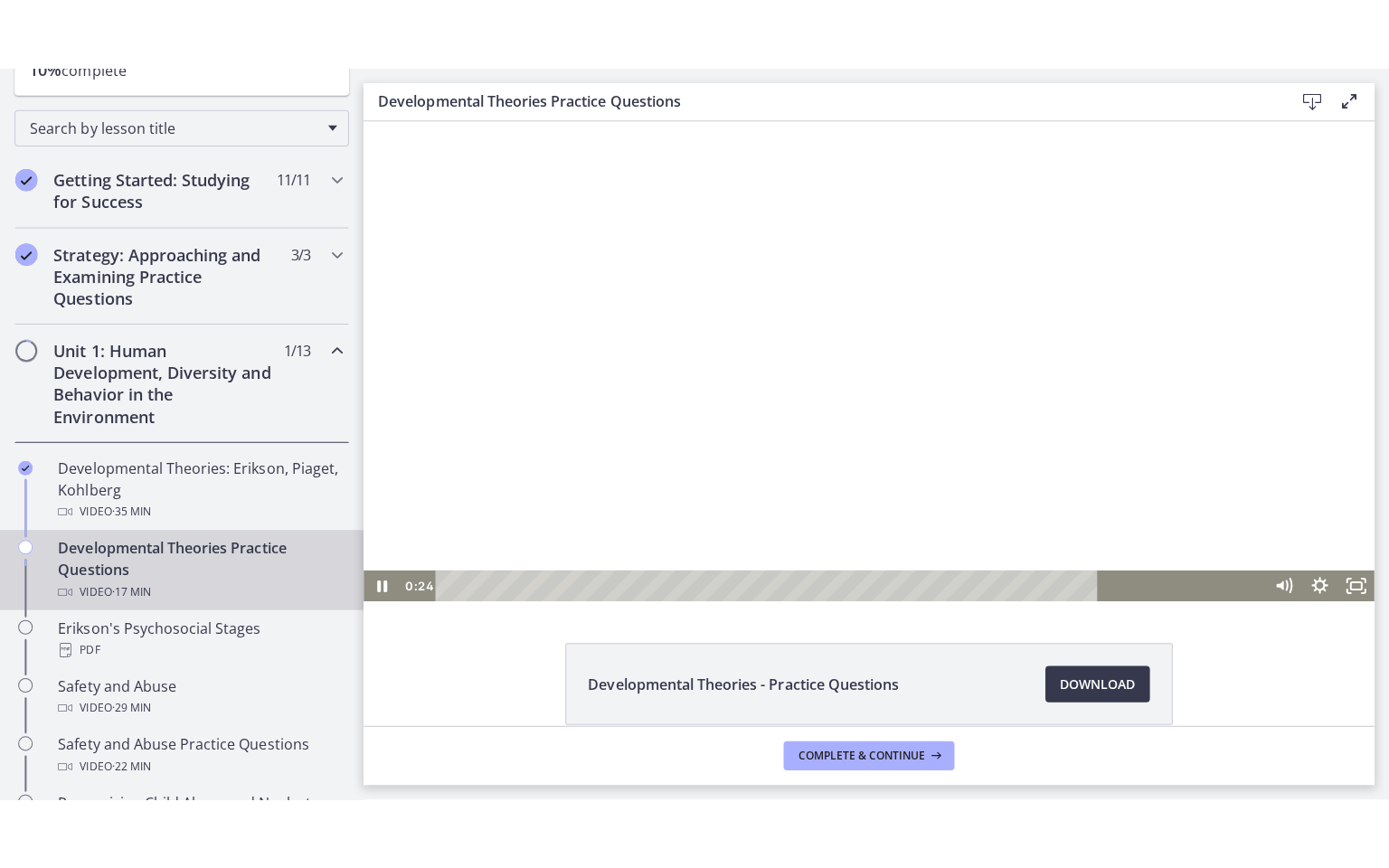 scroll, scrollTop: 343, scrollLeft: 0, axis: vertical 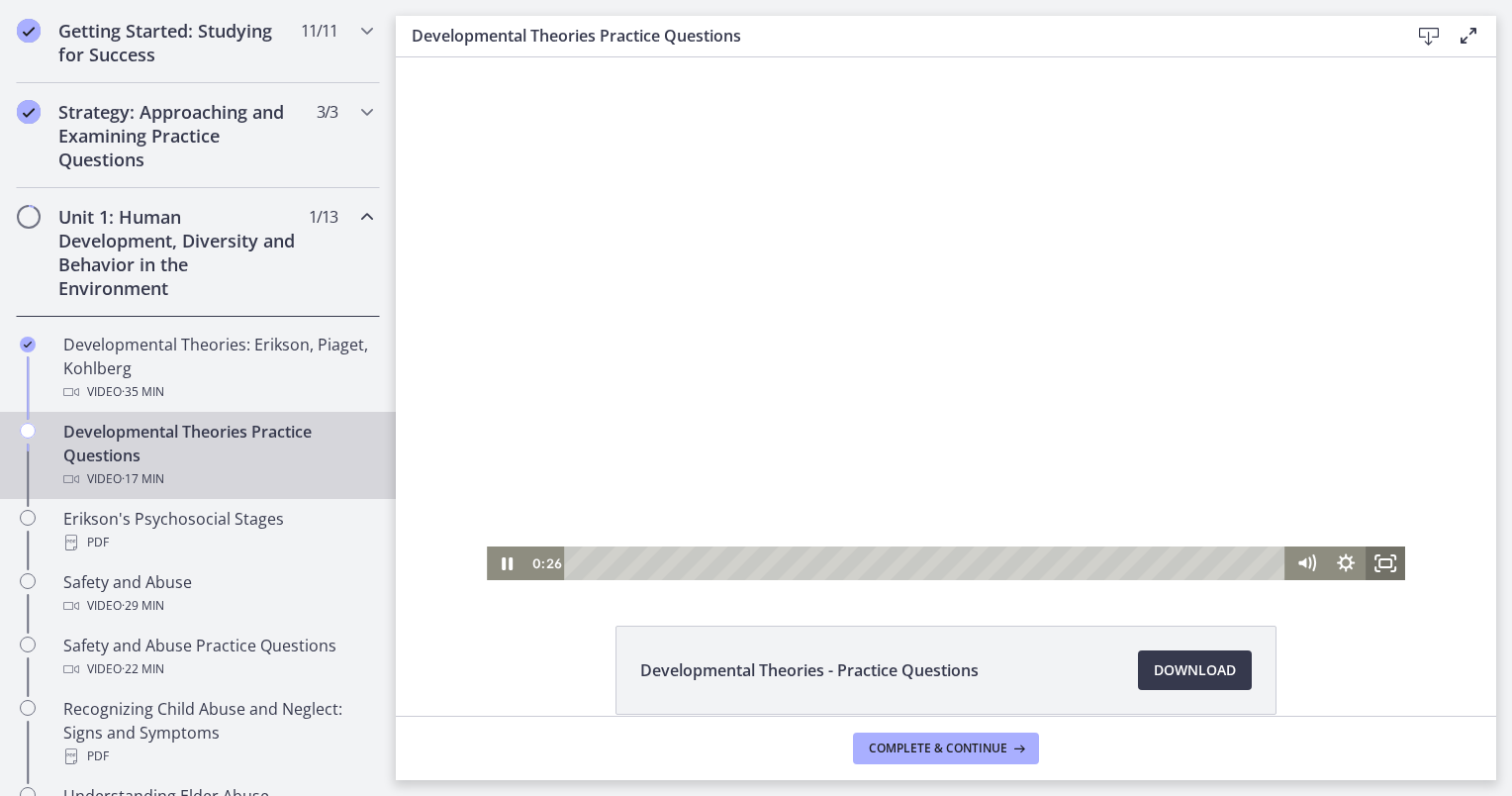click 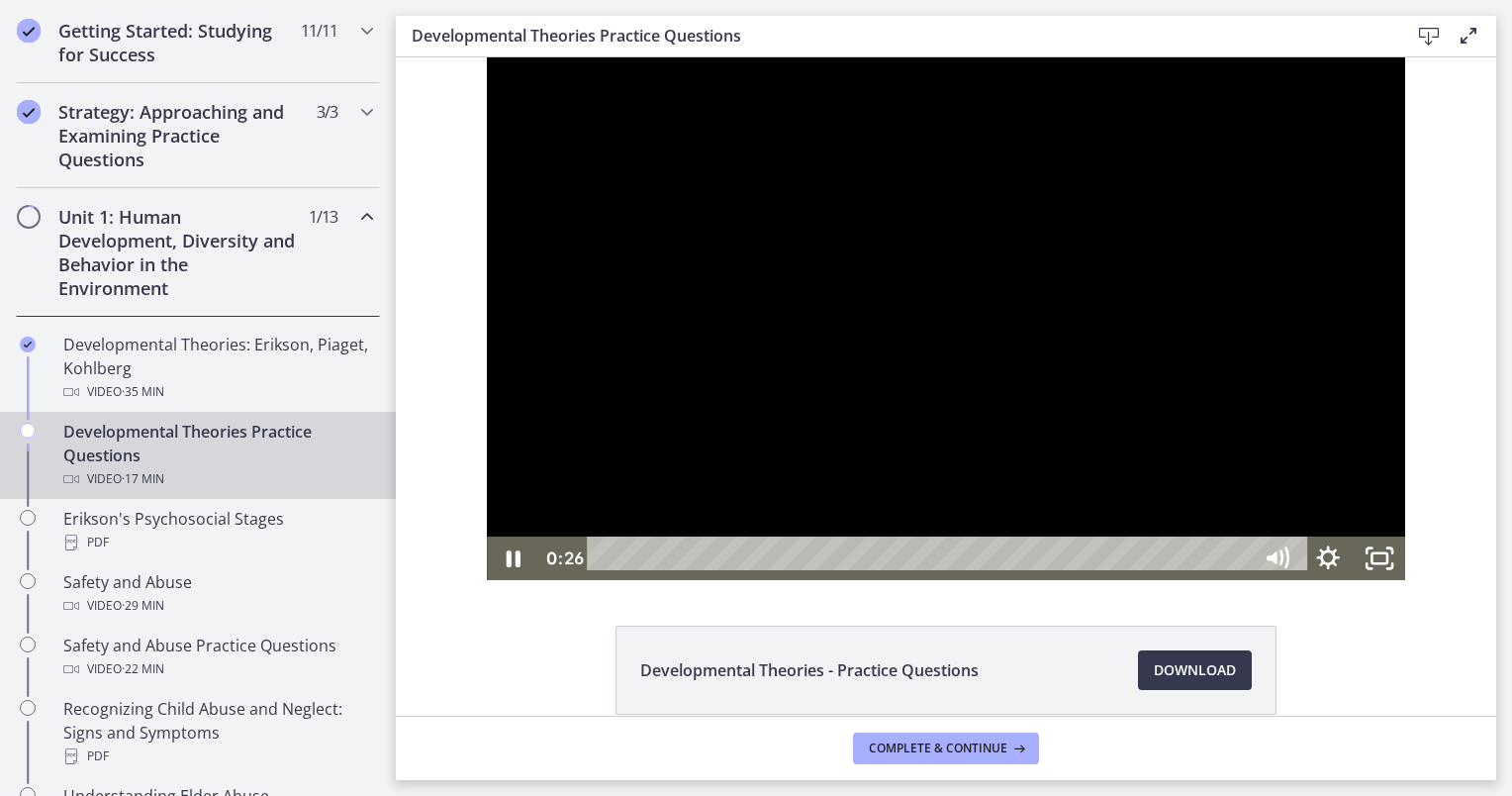 scroll, scrollTop: 284, scrollLeft: 0, axis: vertical 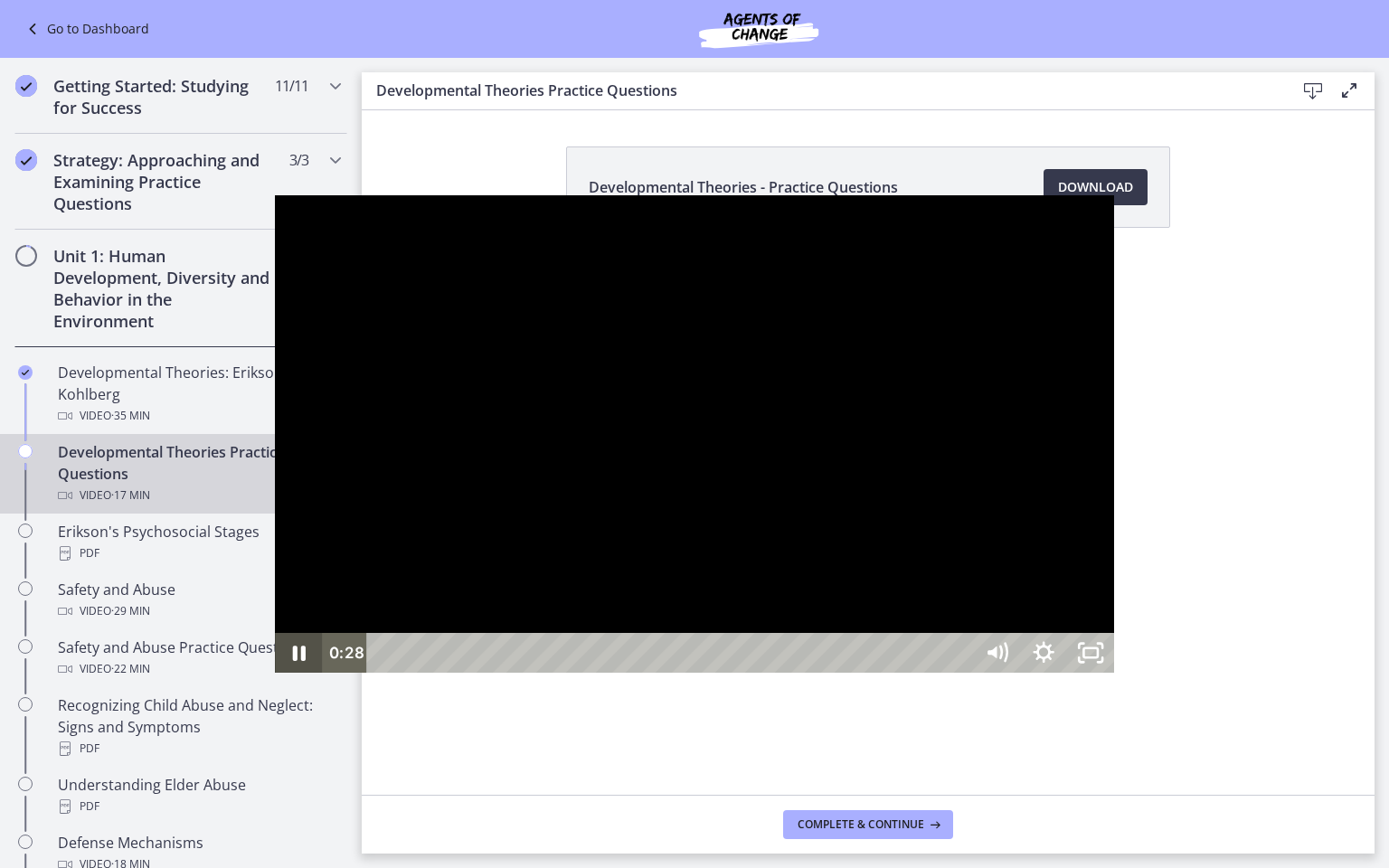 click 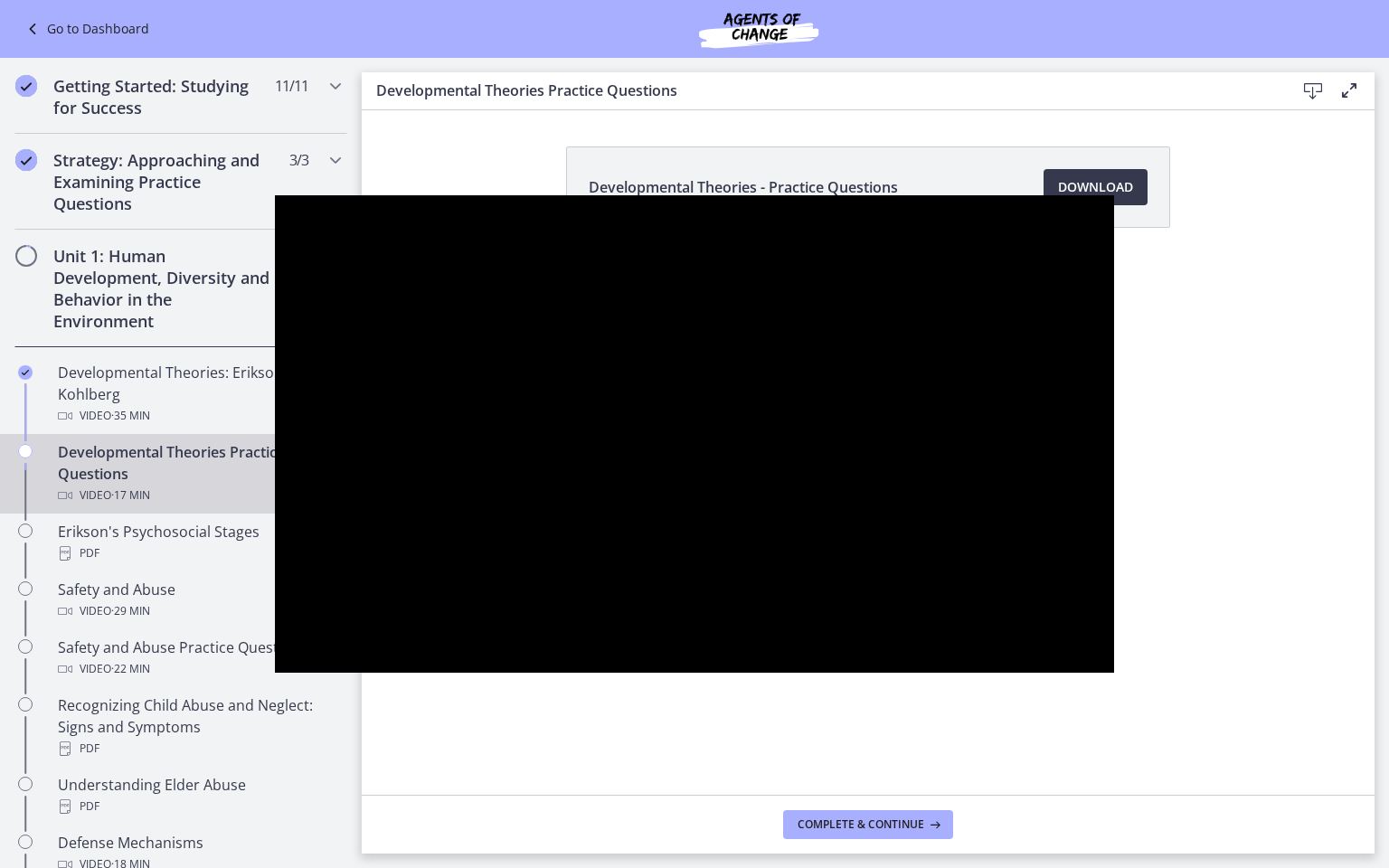click at bounding box center (694, 434) 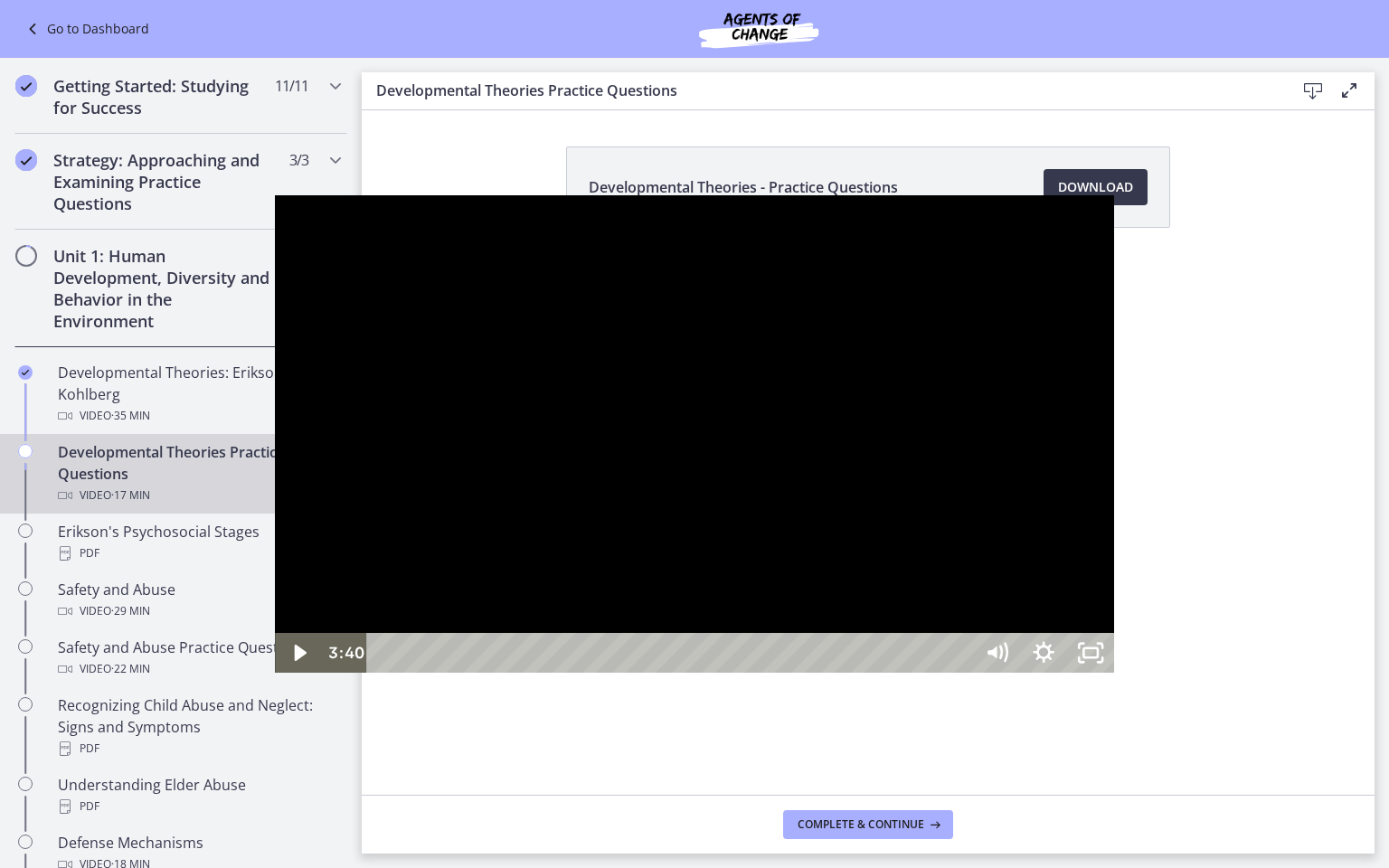 click at bounding box center (694, 434) 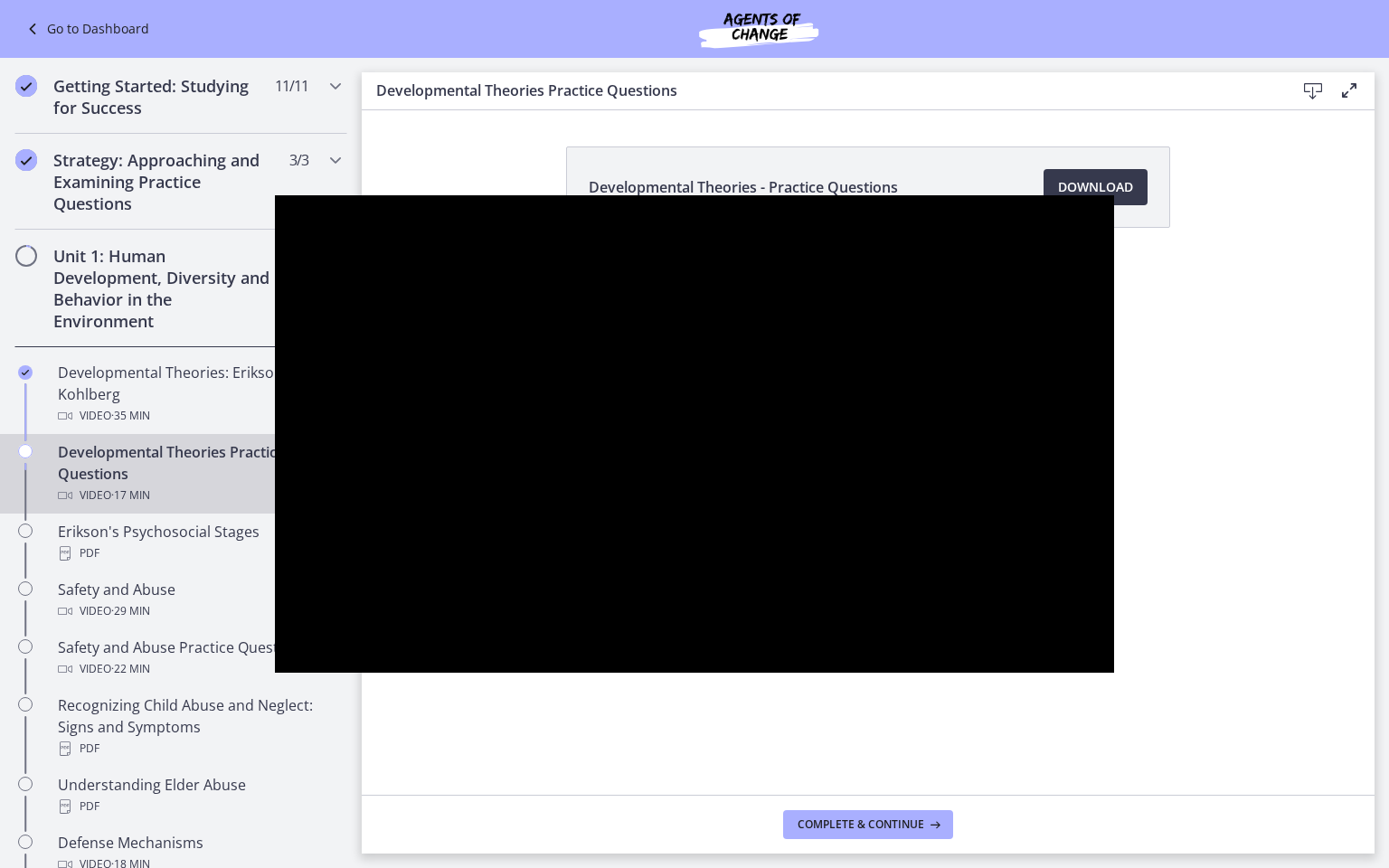 click at bounding box center [275, 195] 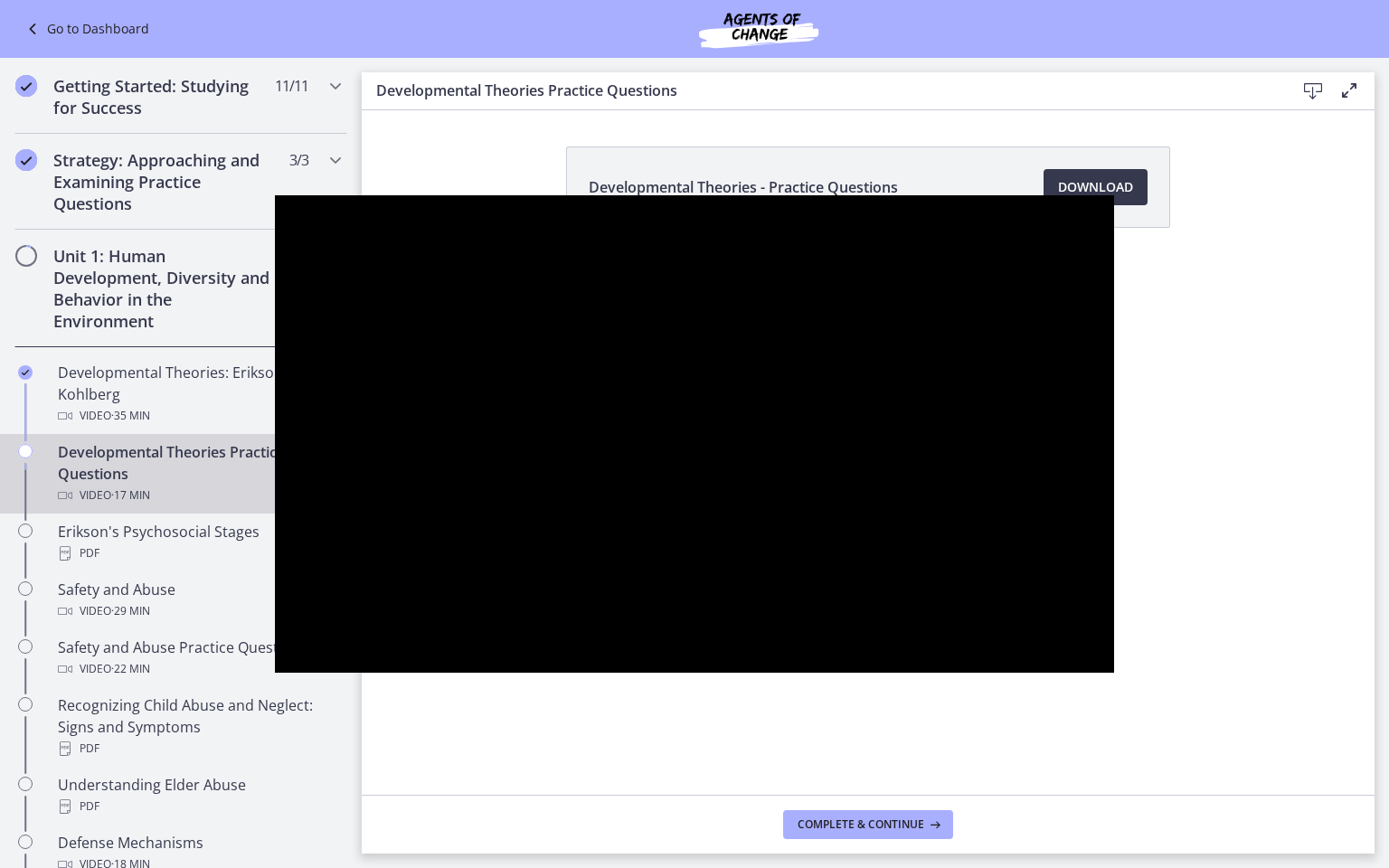 click at bounding box center (275, 195) 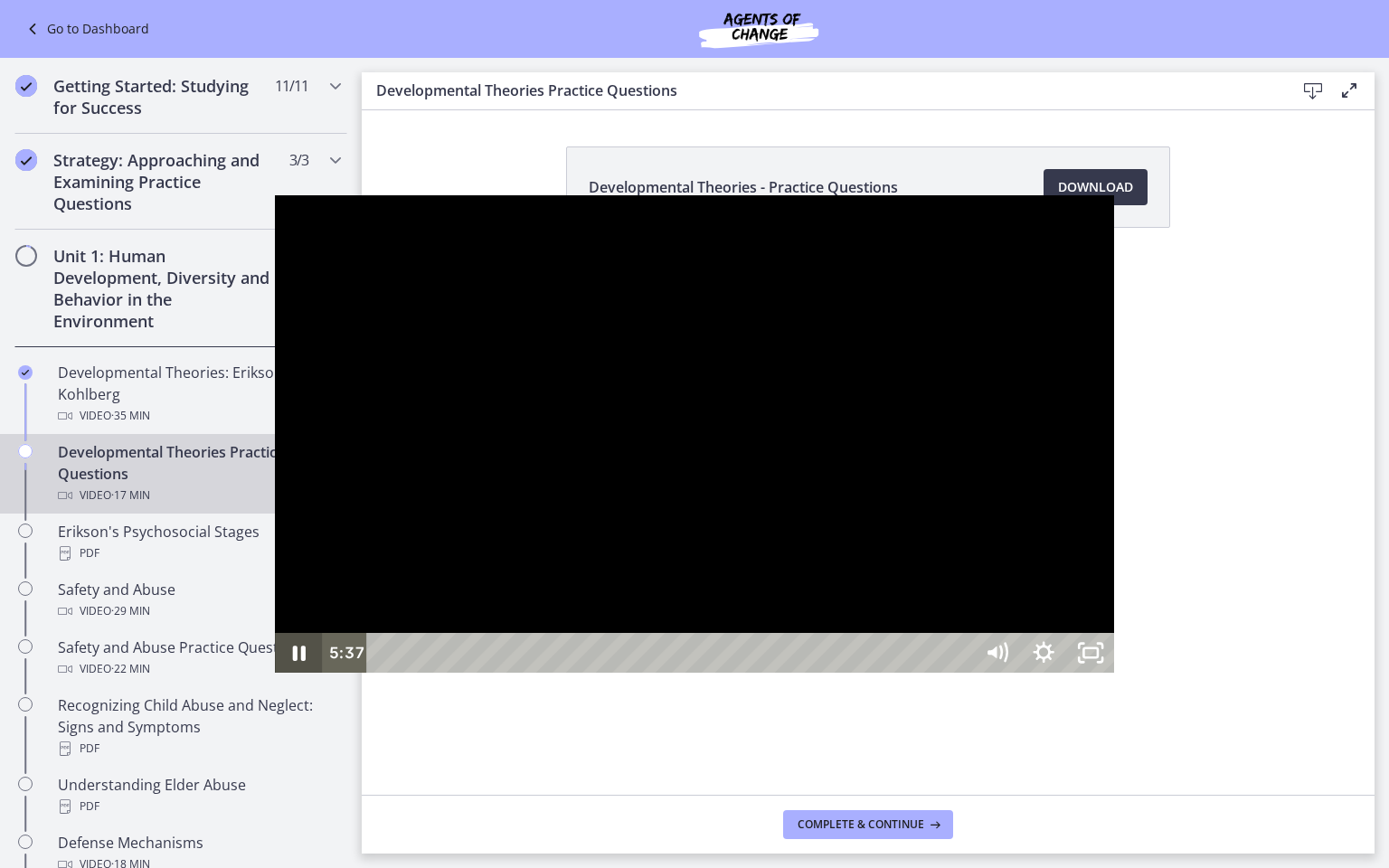 click 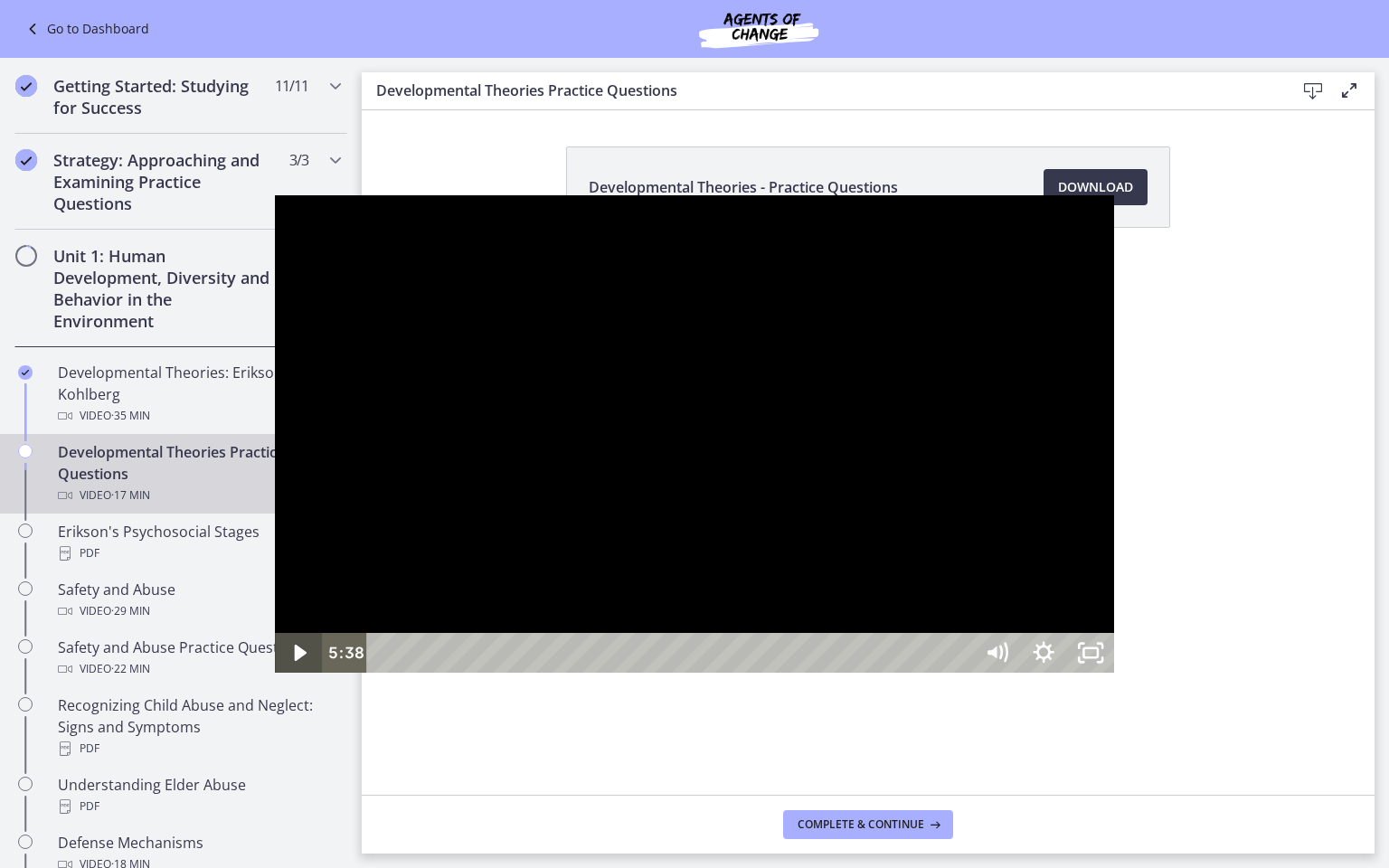 click 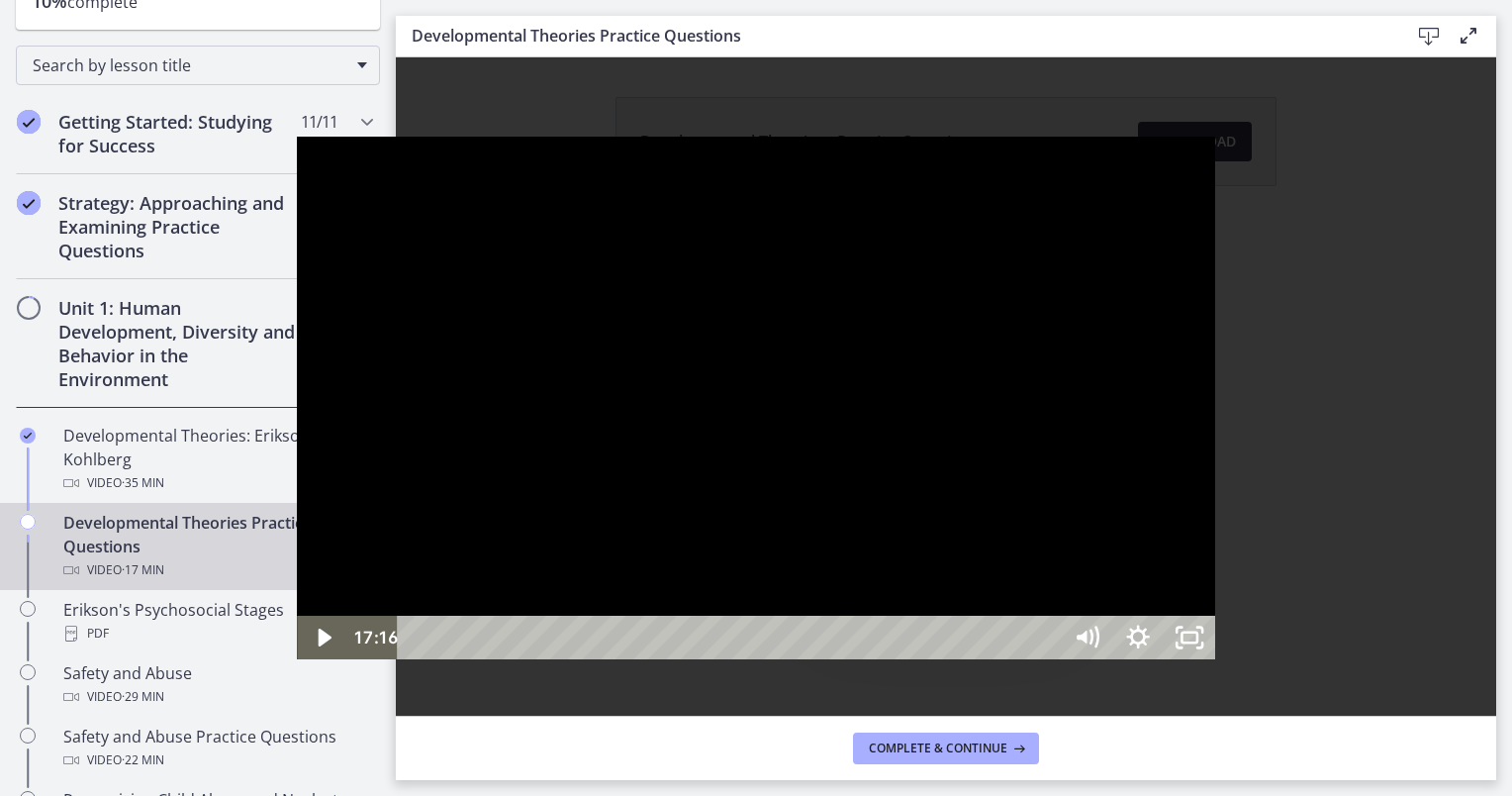 scroll, scrollTop: 375, scrollLeft: 0, axis: vertical 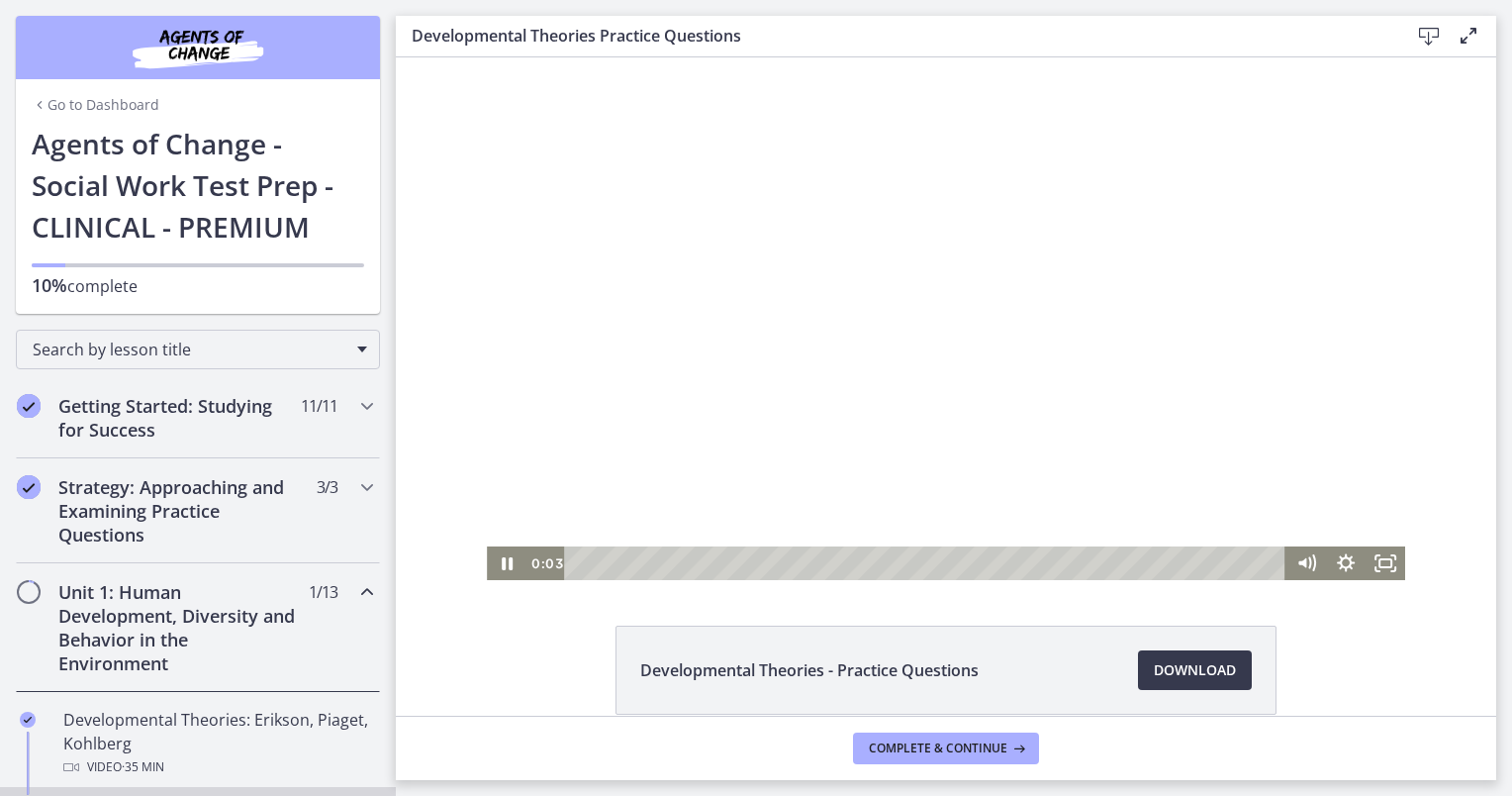 click at bounding box center [927, 563] 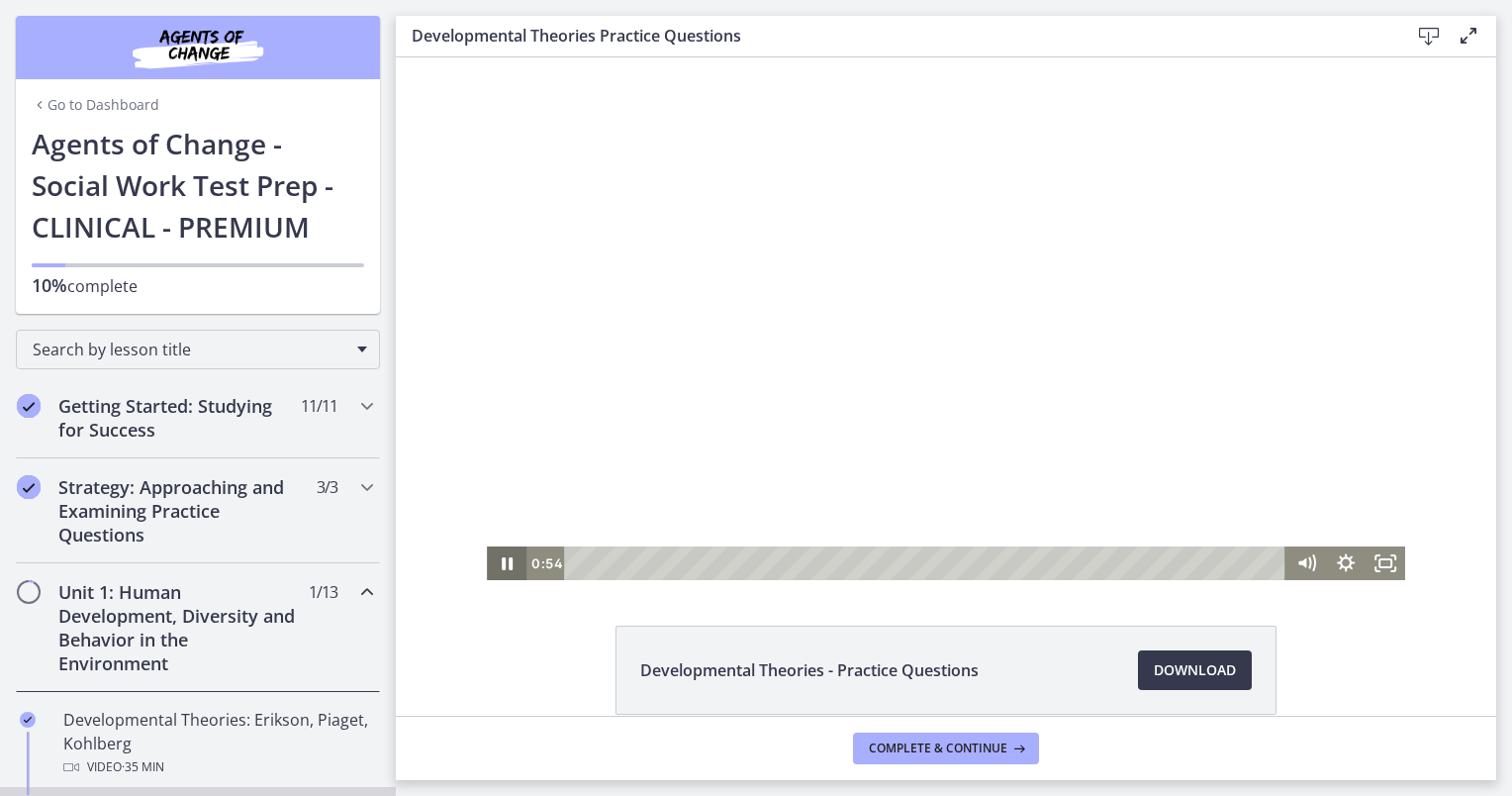 click 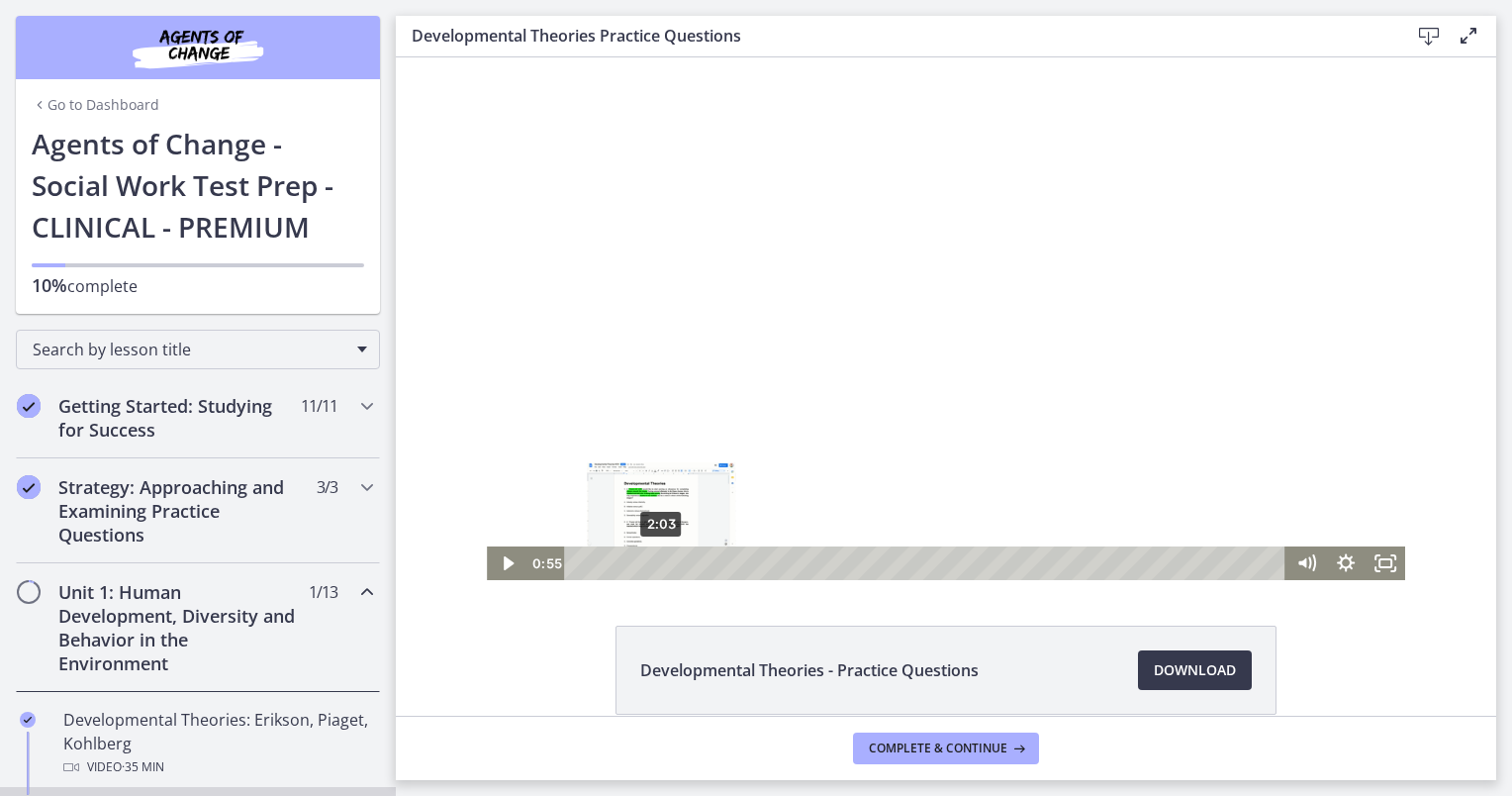 click on "2:03" at bounding box center [927, 563] 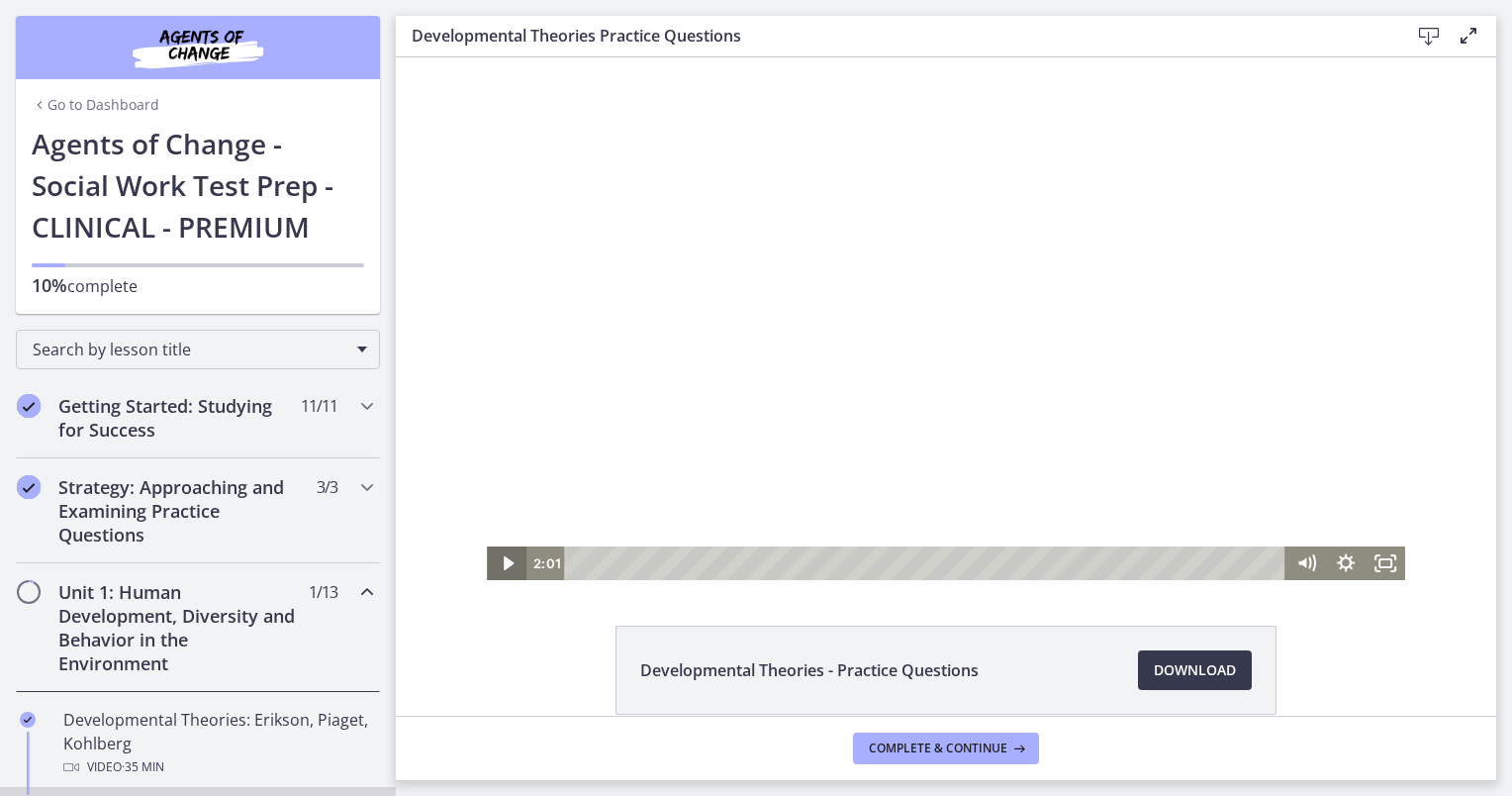 click 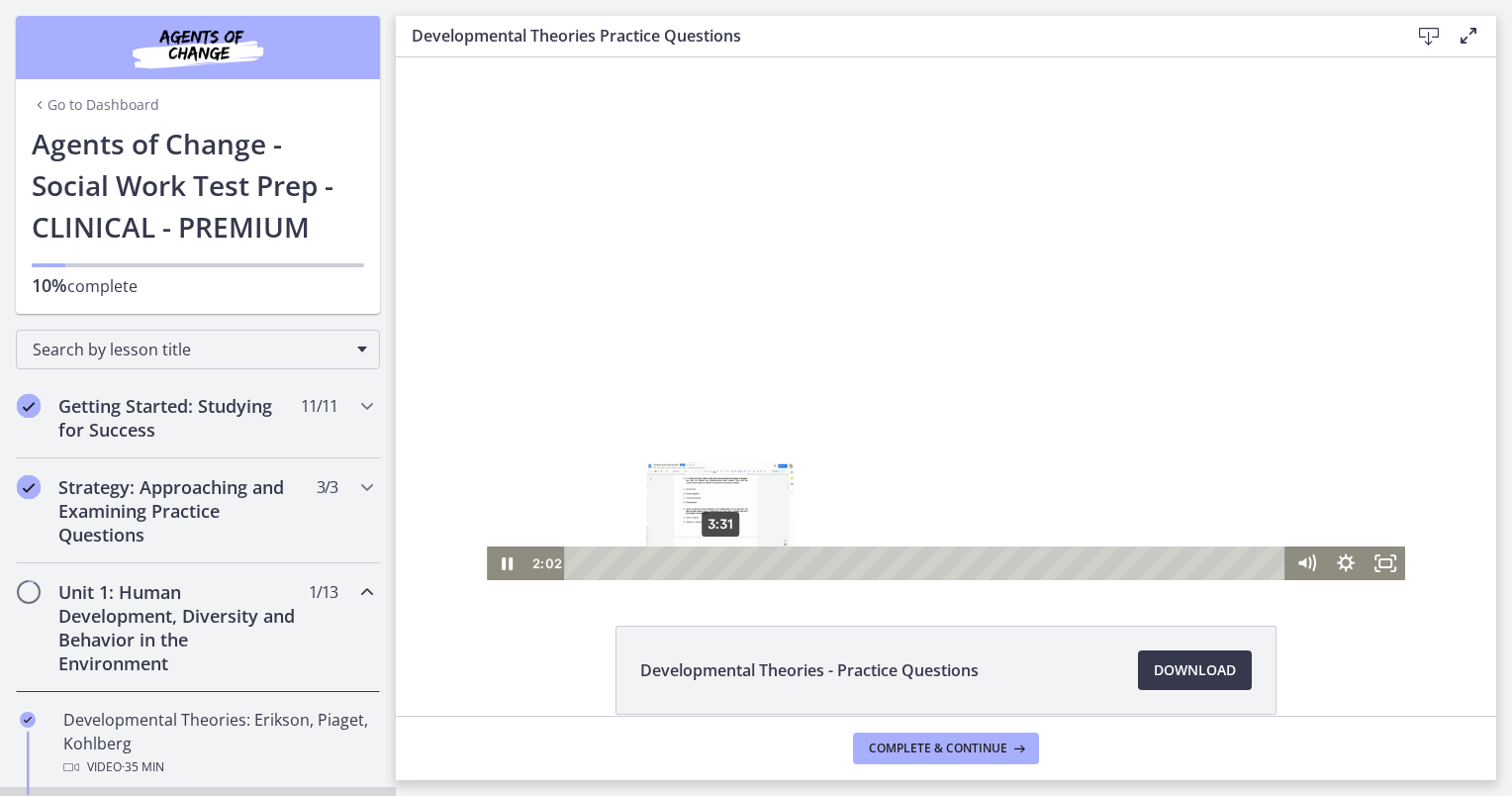 click on "3:31" at bounding box center (927, 563) 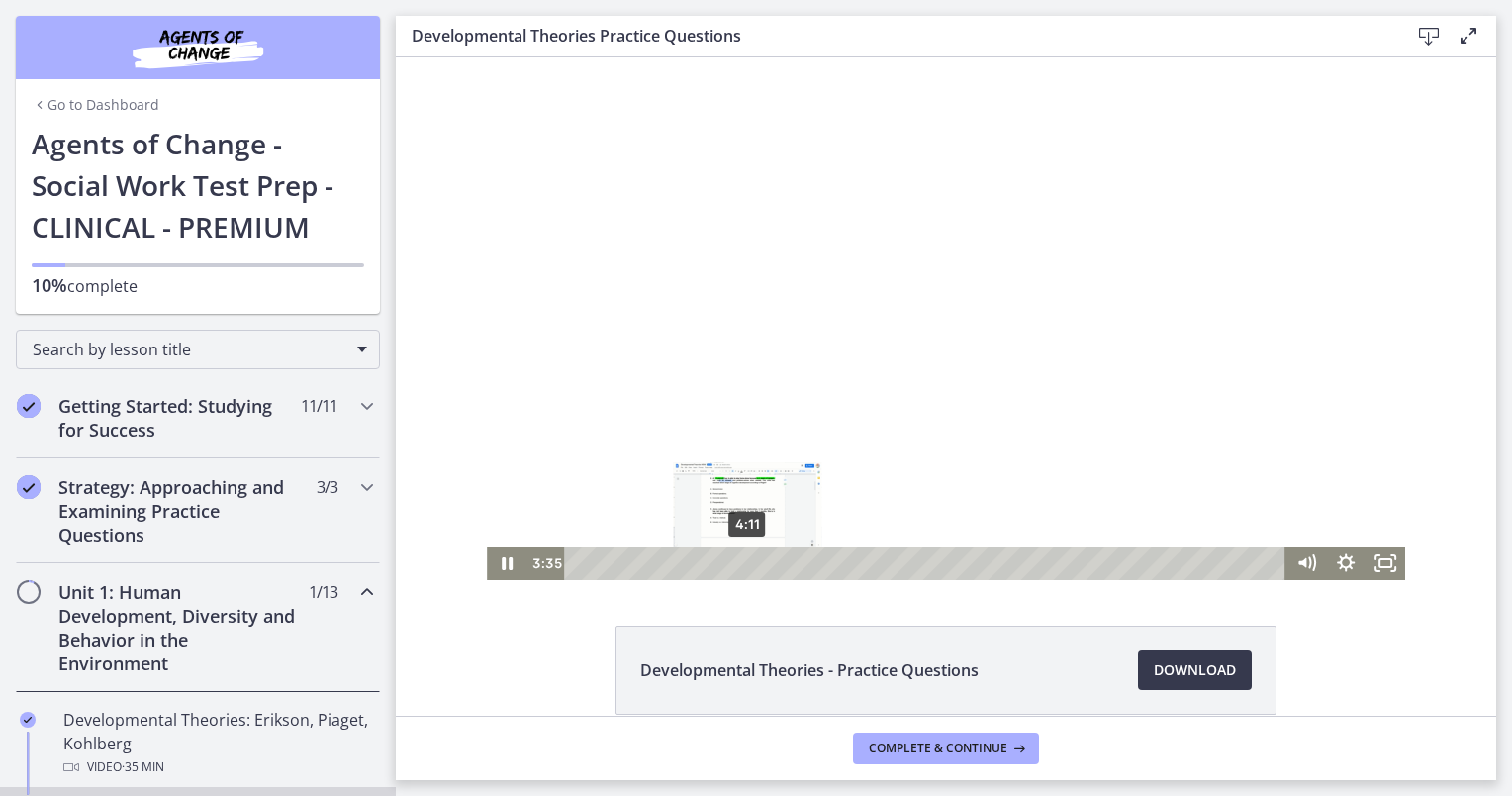 click on "4:11" at bounding box center [927, 563] 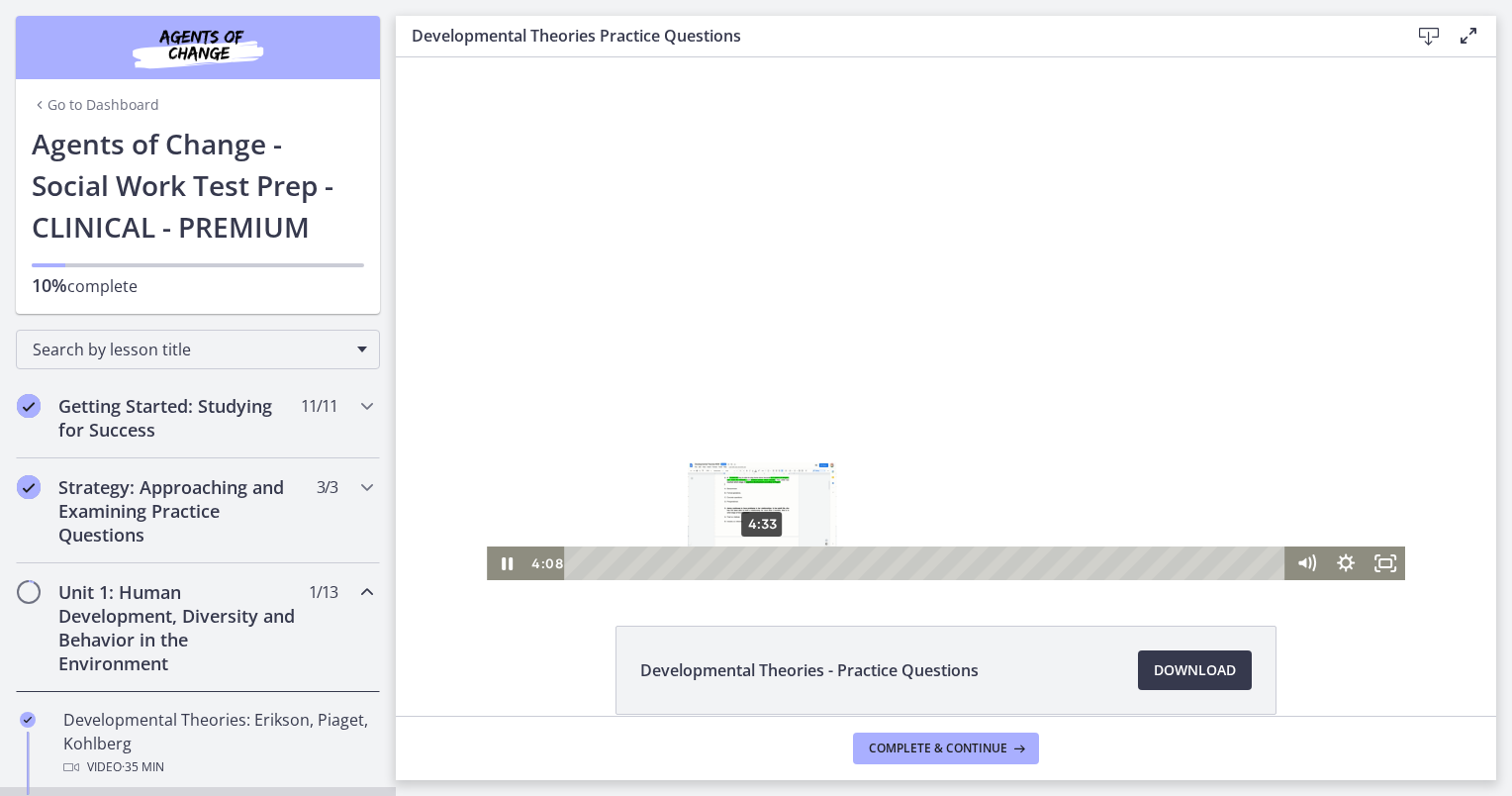 click on "4:33" at bounding box center (927, 563) 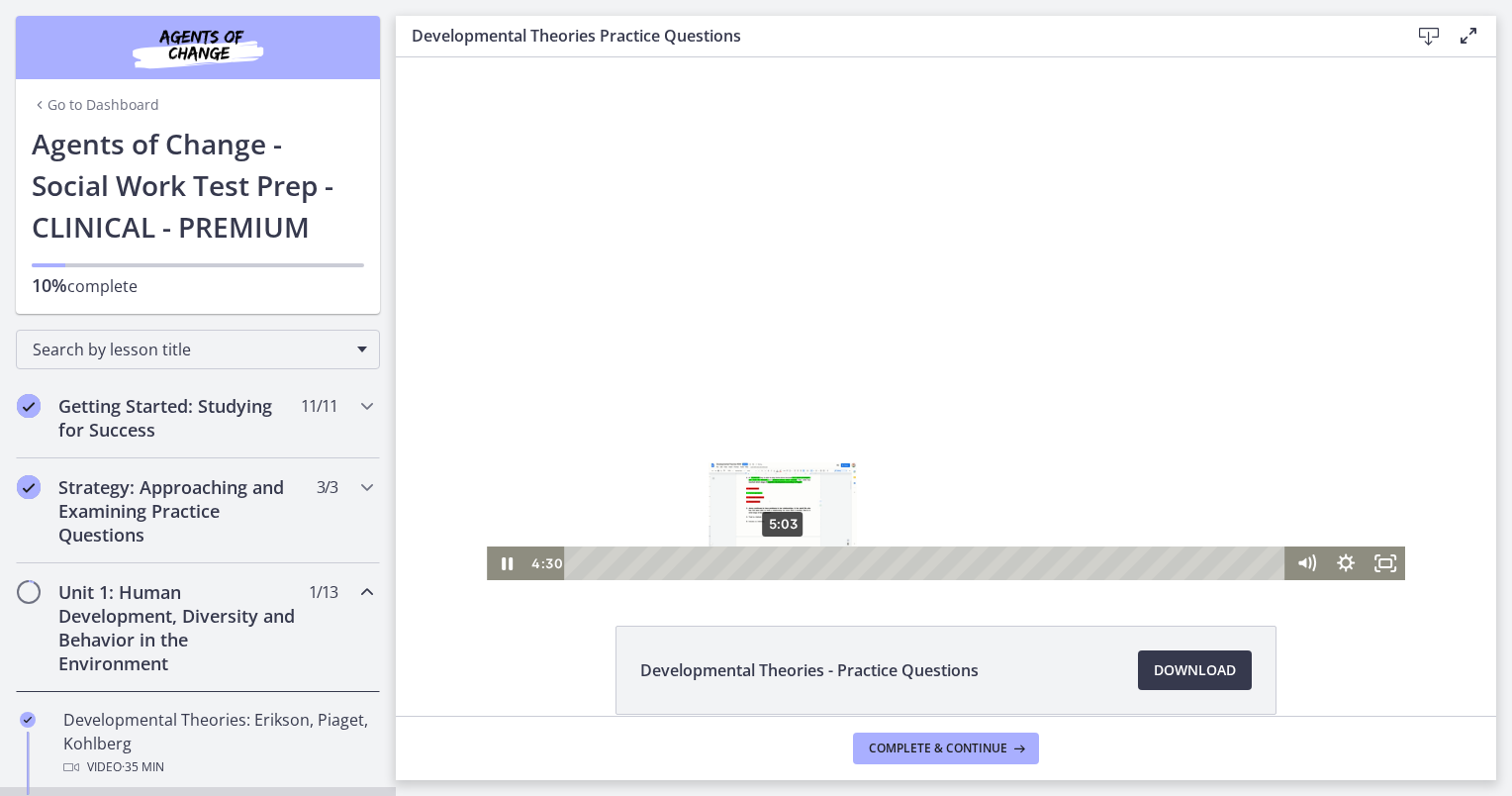 click on "5:03" at bounding box center [927, 563] 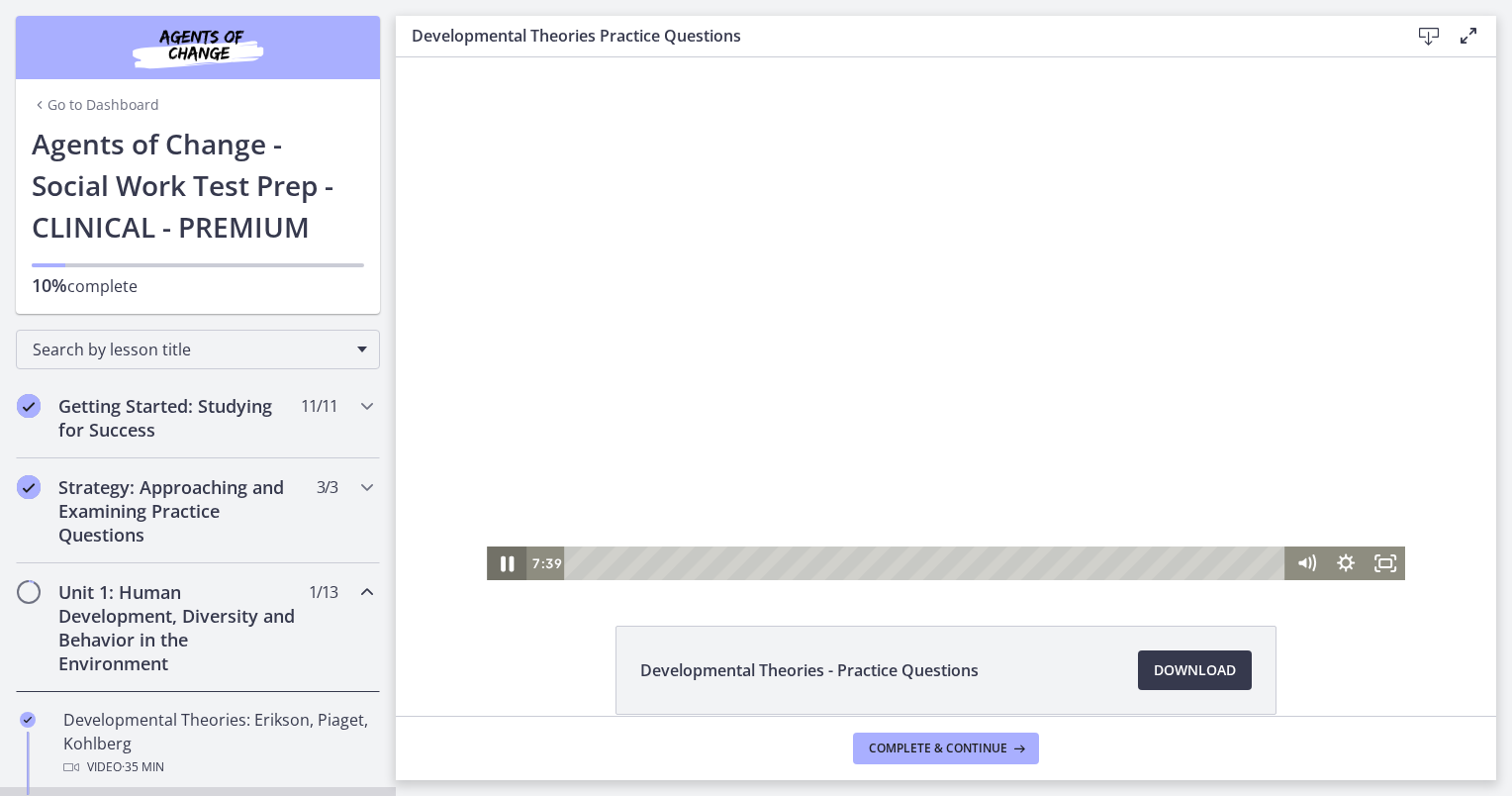 click 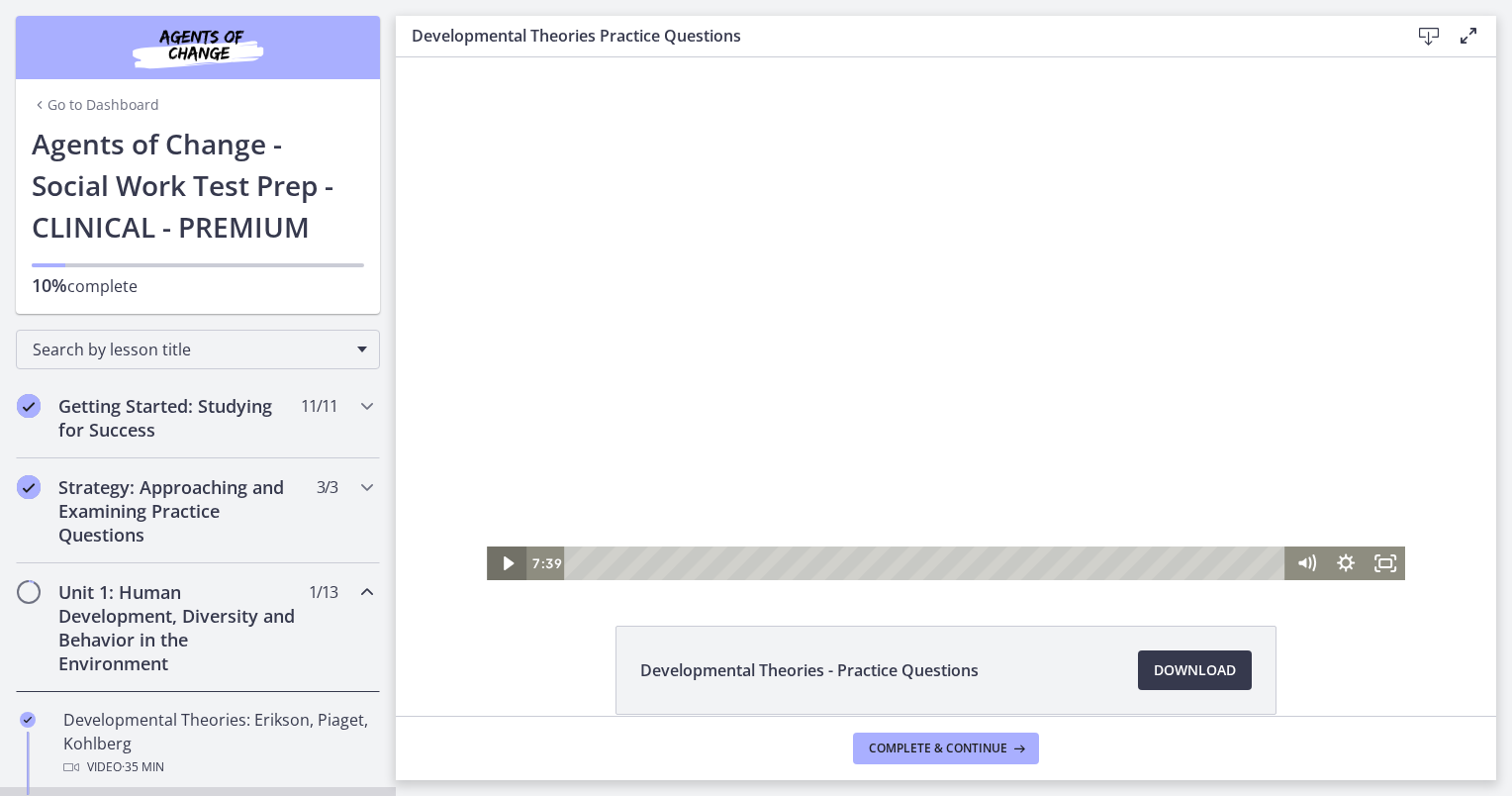 click 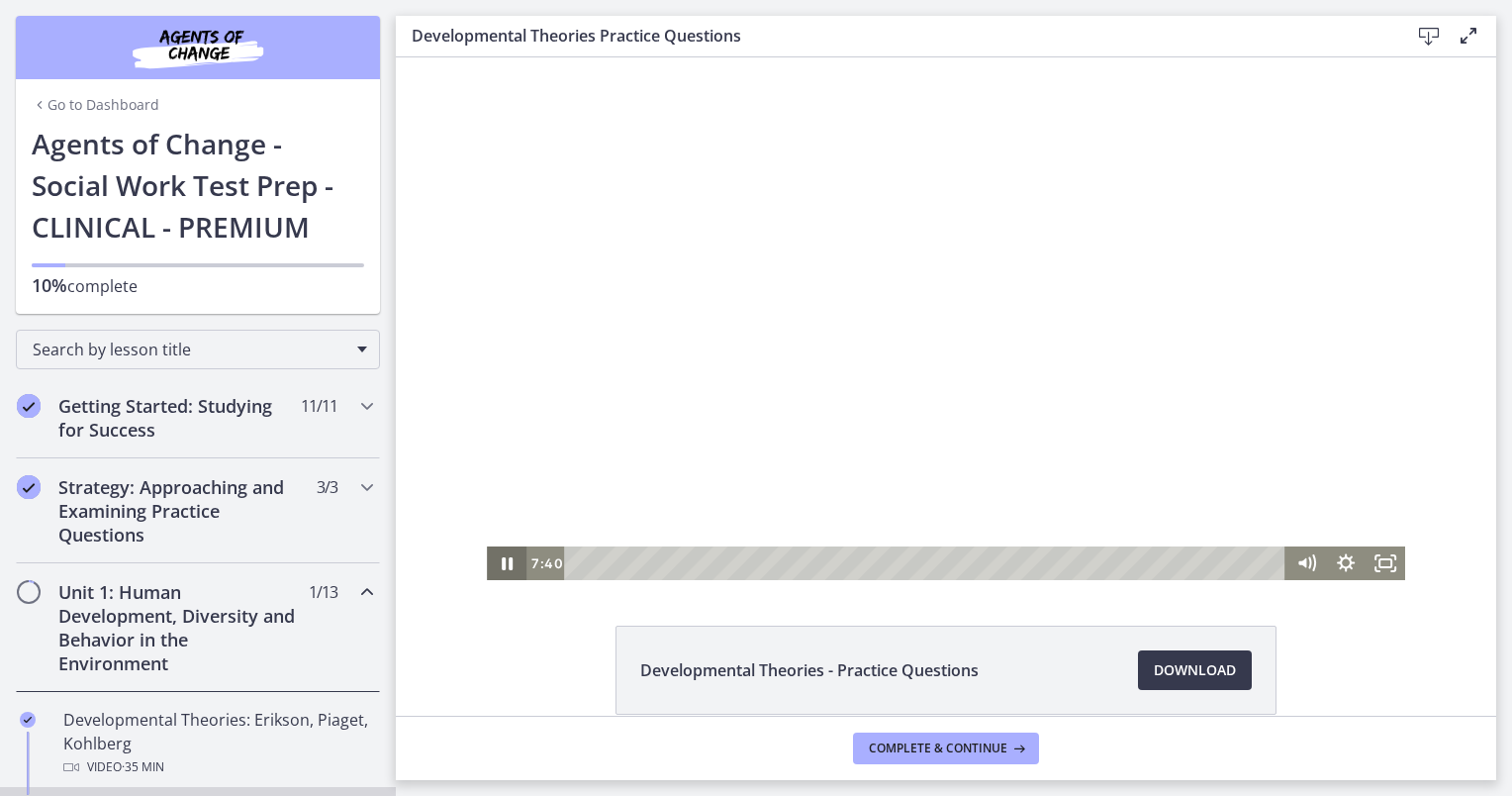 type 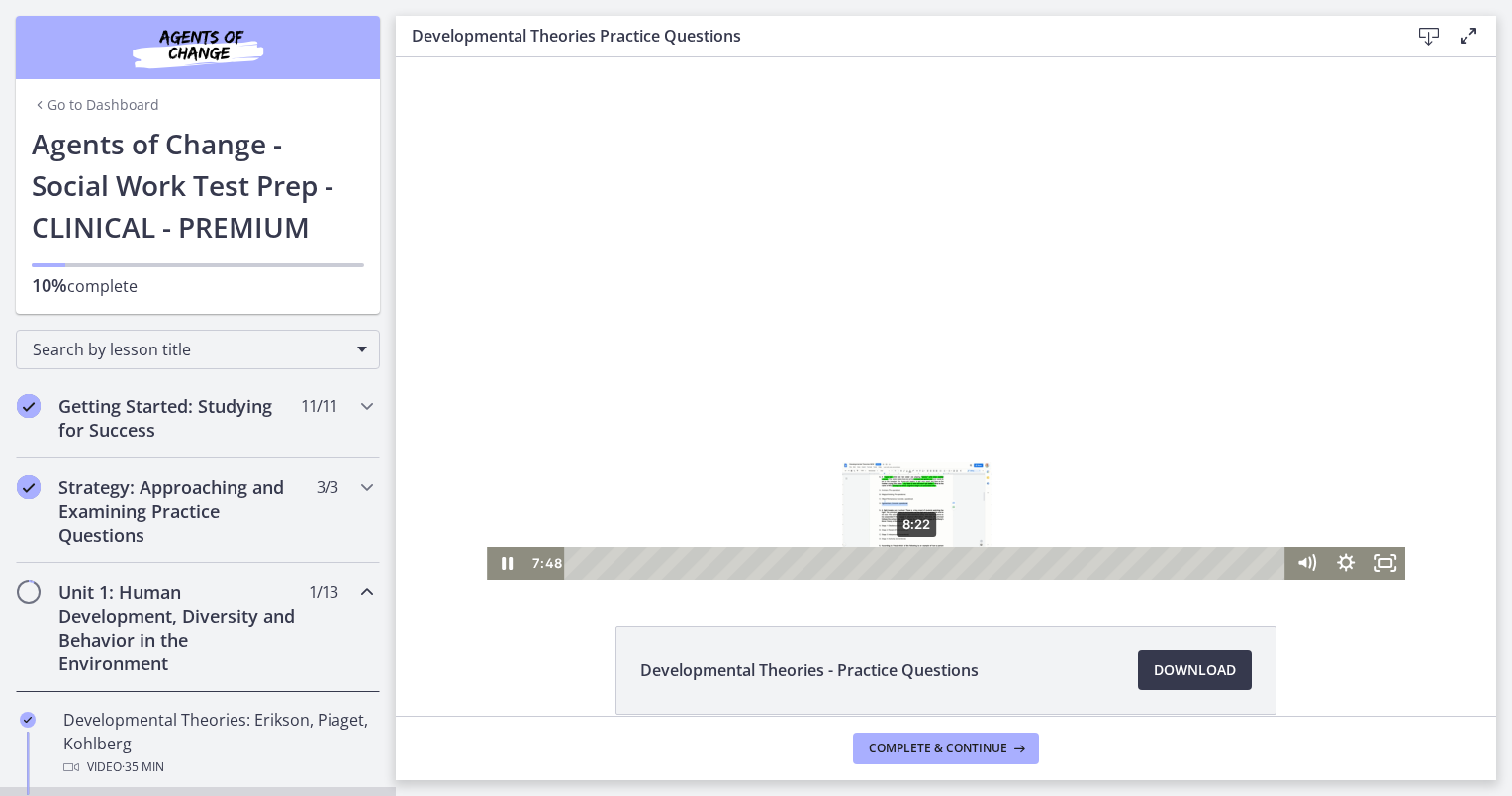 click on "8:22" at bounding box center [927, 563] 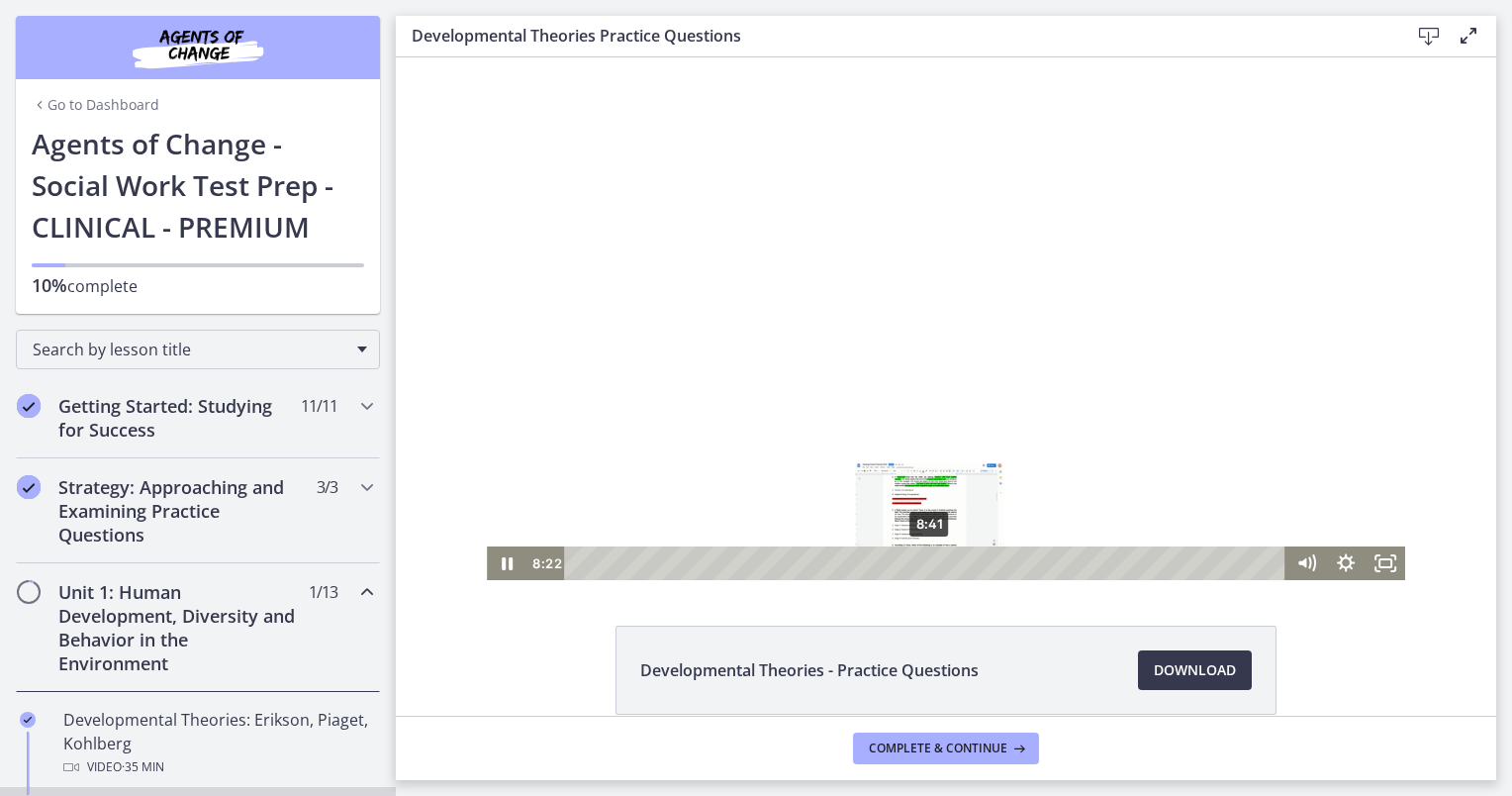 click on "8:41" at bounding box center (927, 563) 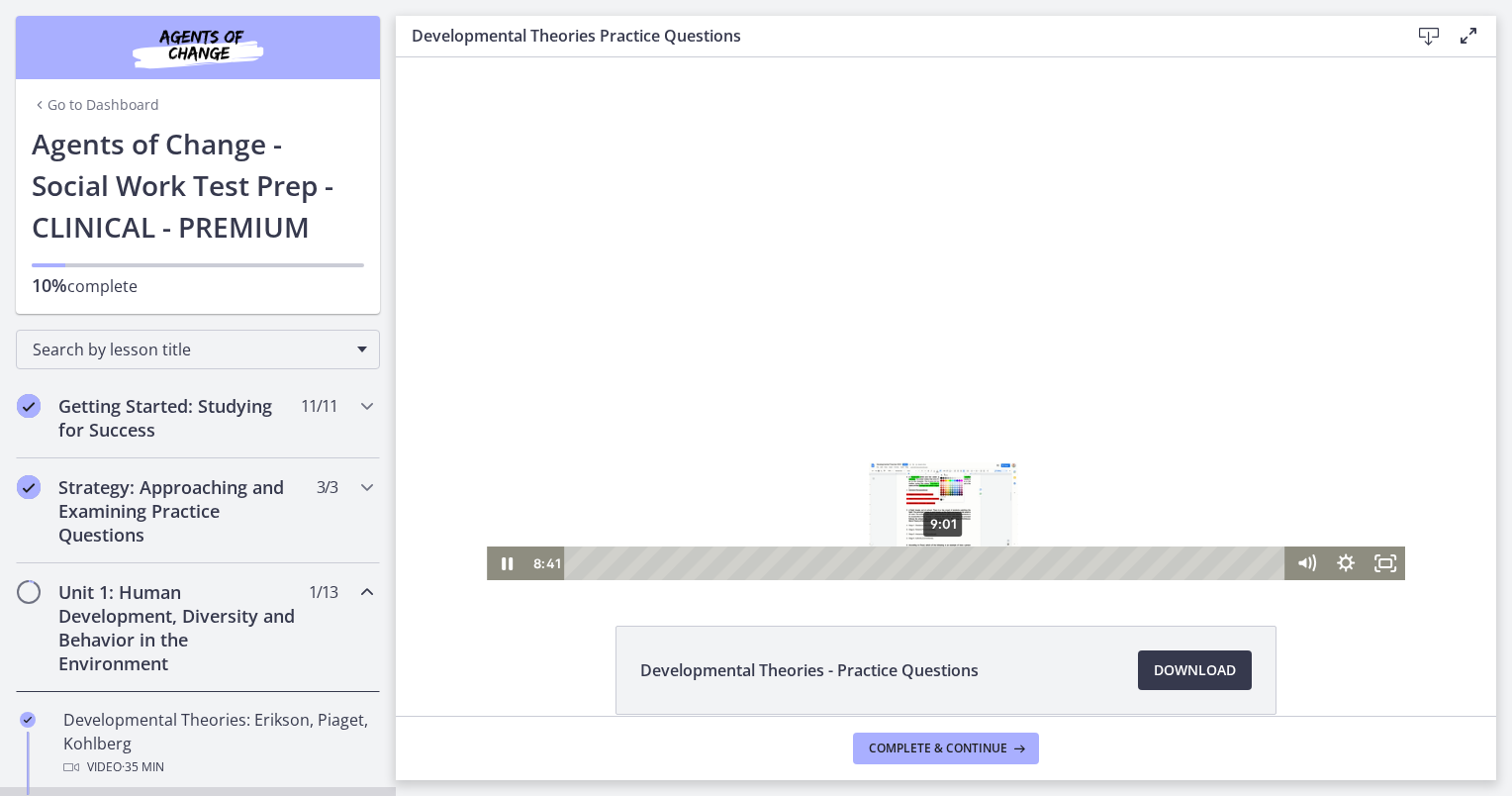 click on "9:01" at bounding box center [927, 563] 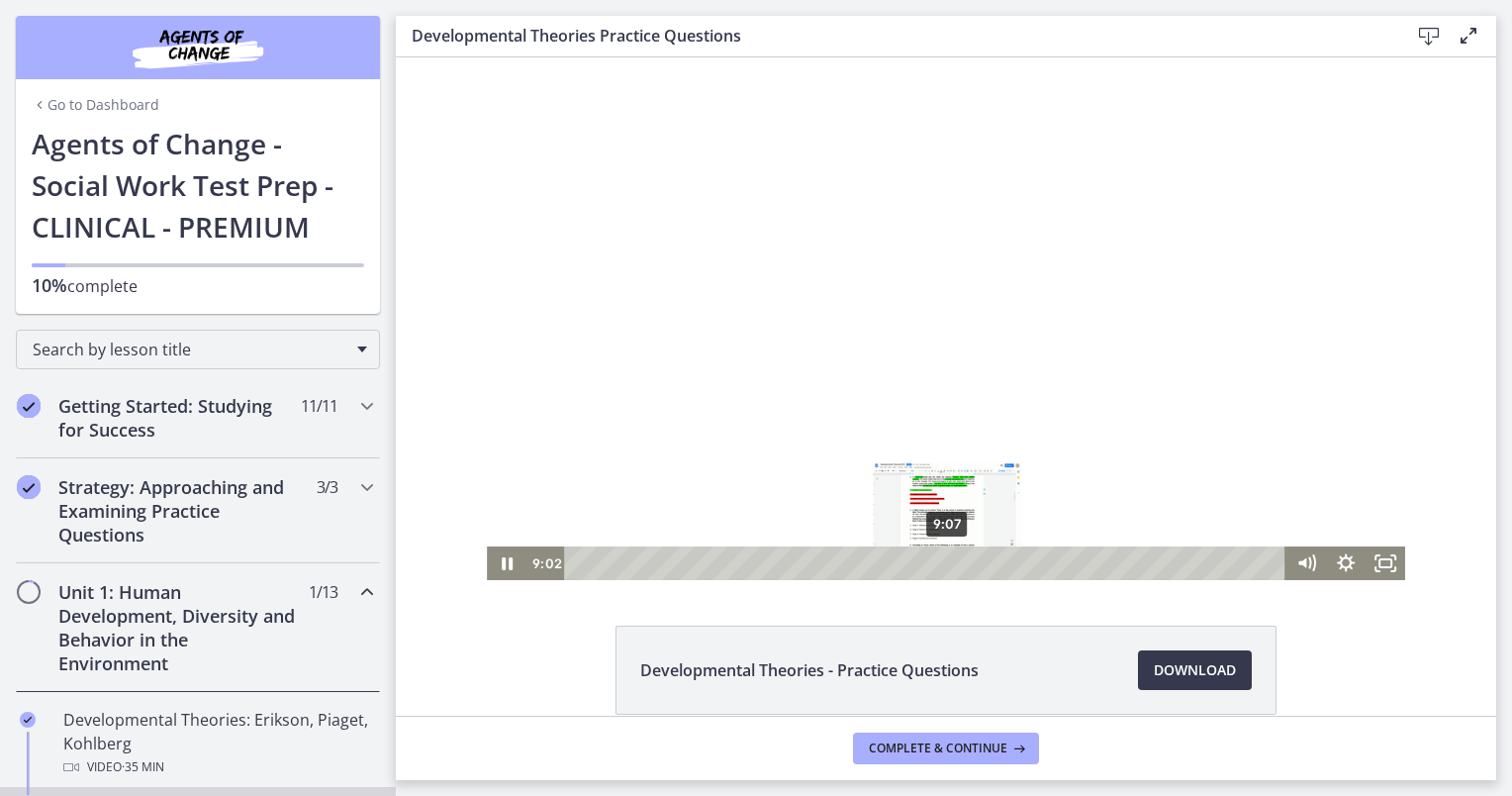 click at bounding box center [943, 562] 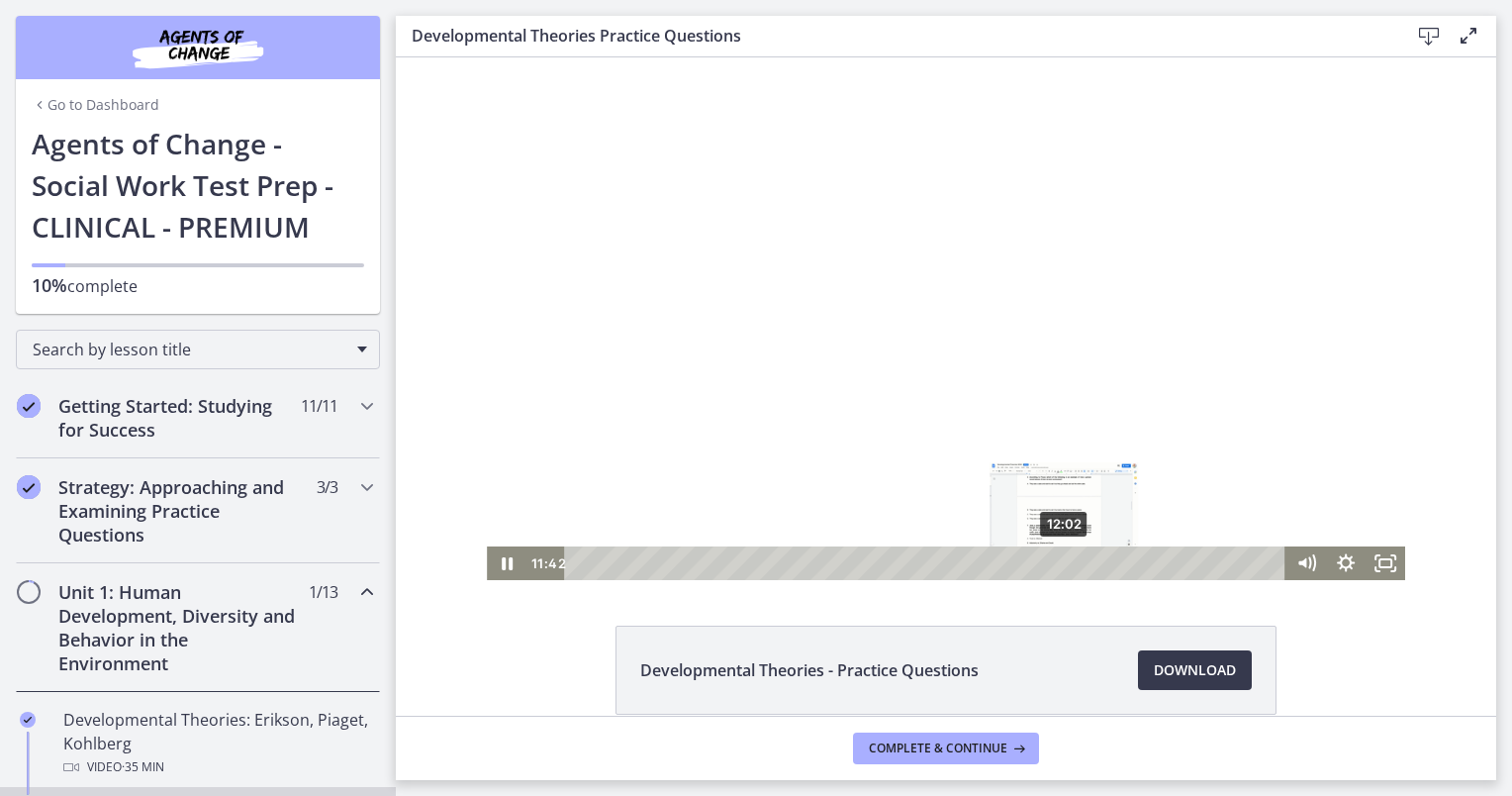 click on "12:02" at bounding box center [927, 563] 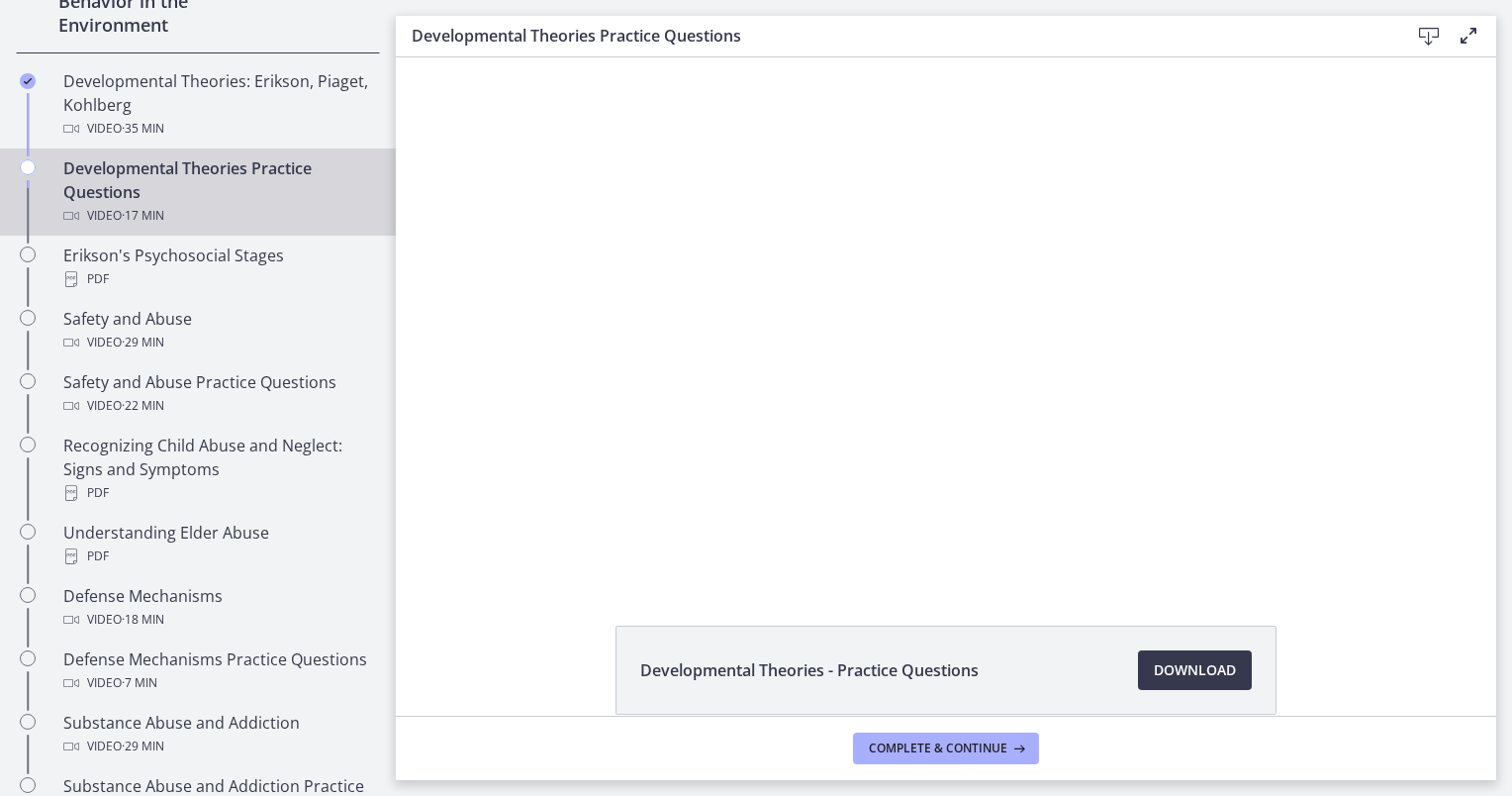 scroll, scrollTop: 640, scrollLeft: 0, axis: vertical 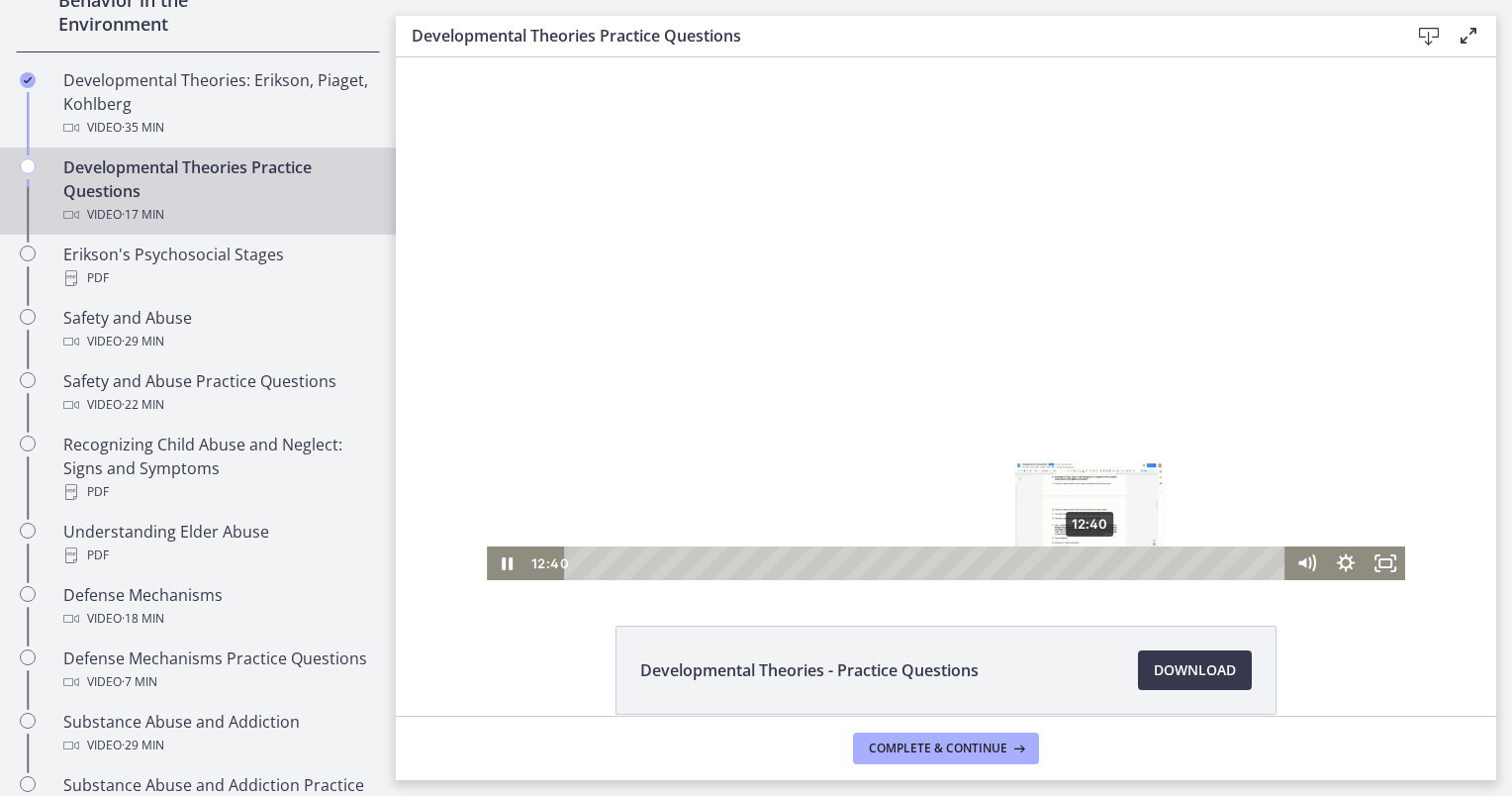 click on "12:40" at bounding box center [927, 563] 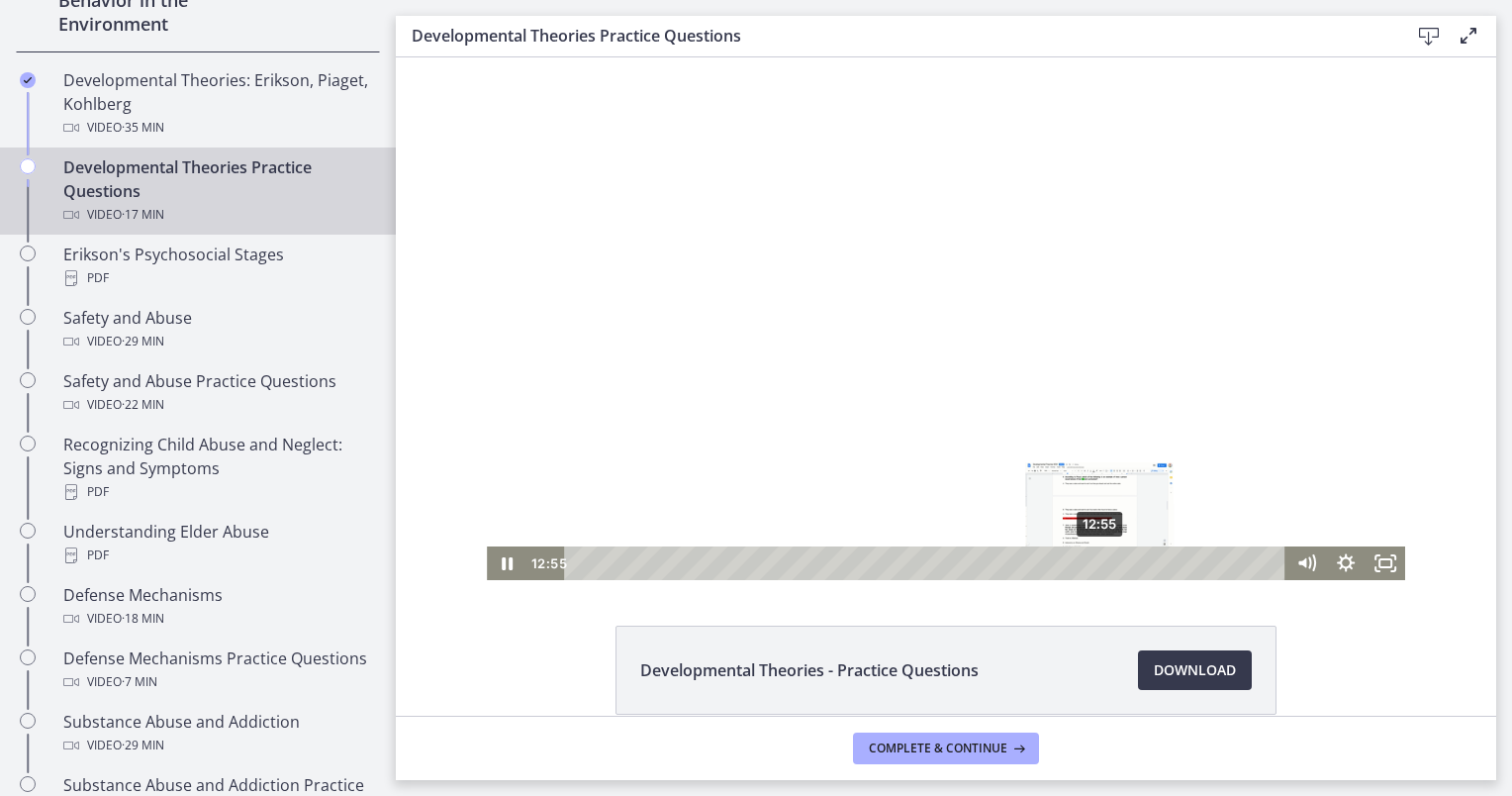 click on "12:55" at bounding box center [927, 563] 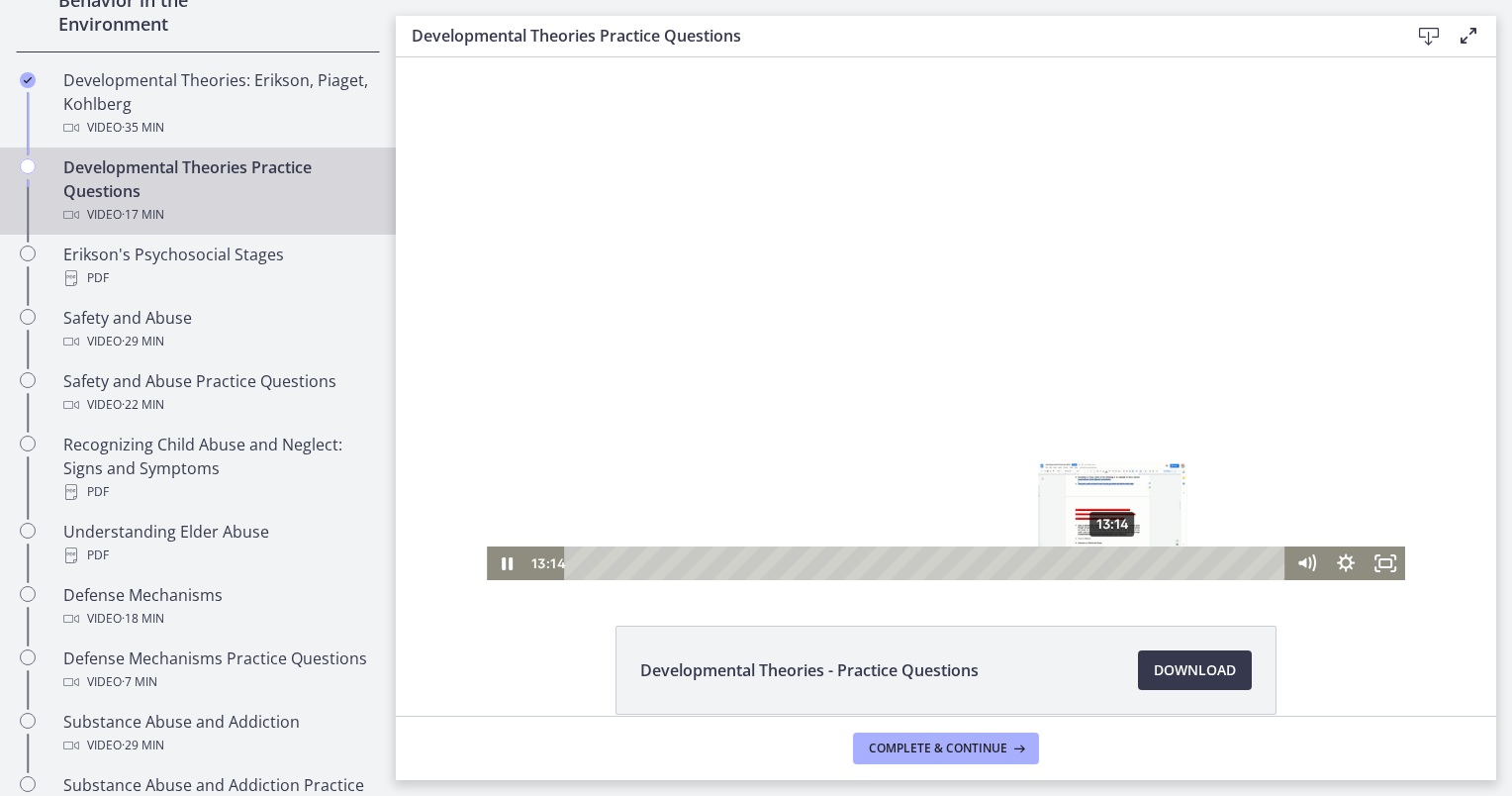 click on "13:14" at bounding box center [927, 563] 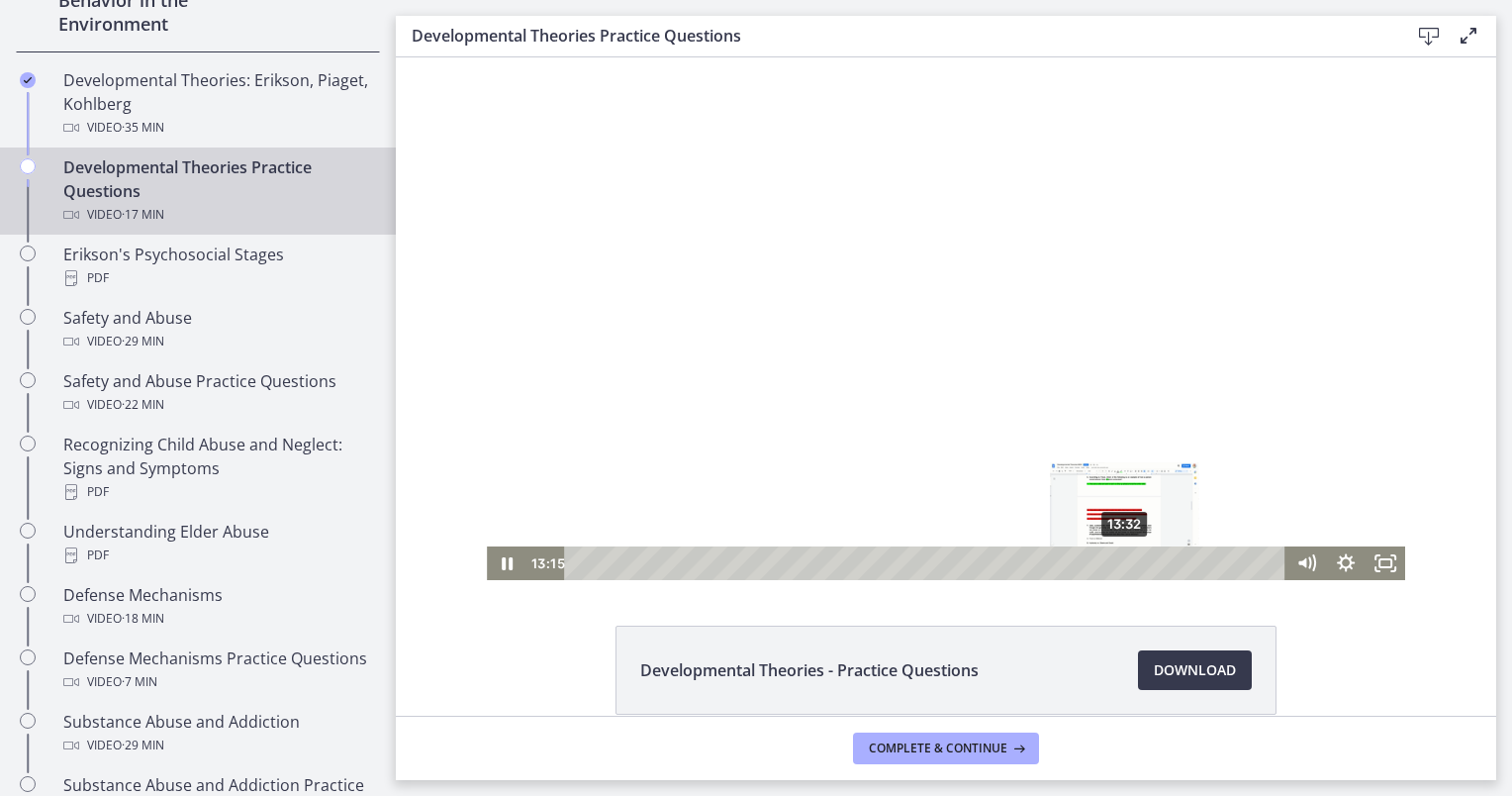 click on "13:32" at bounding box center [927, 563] 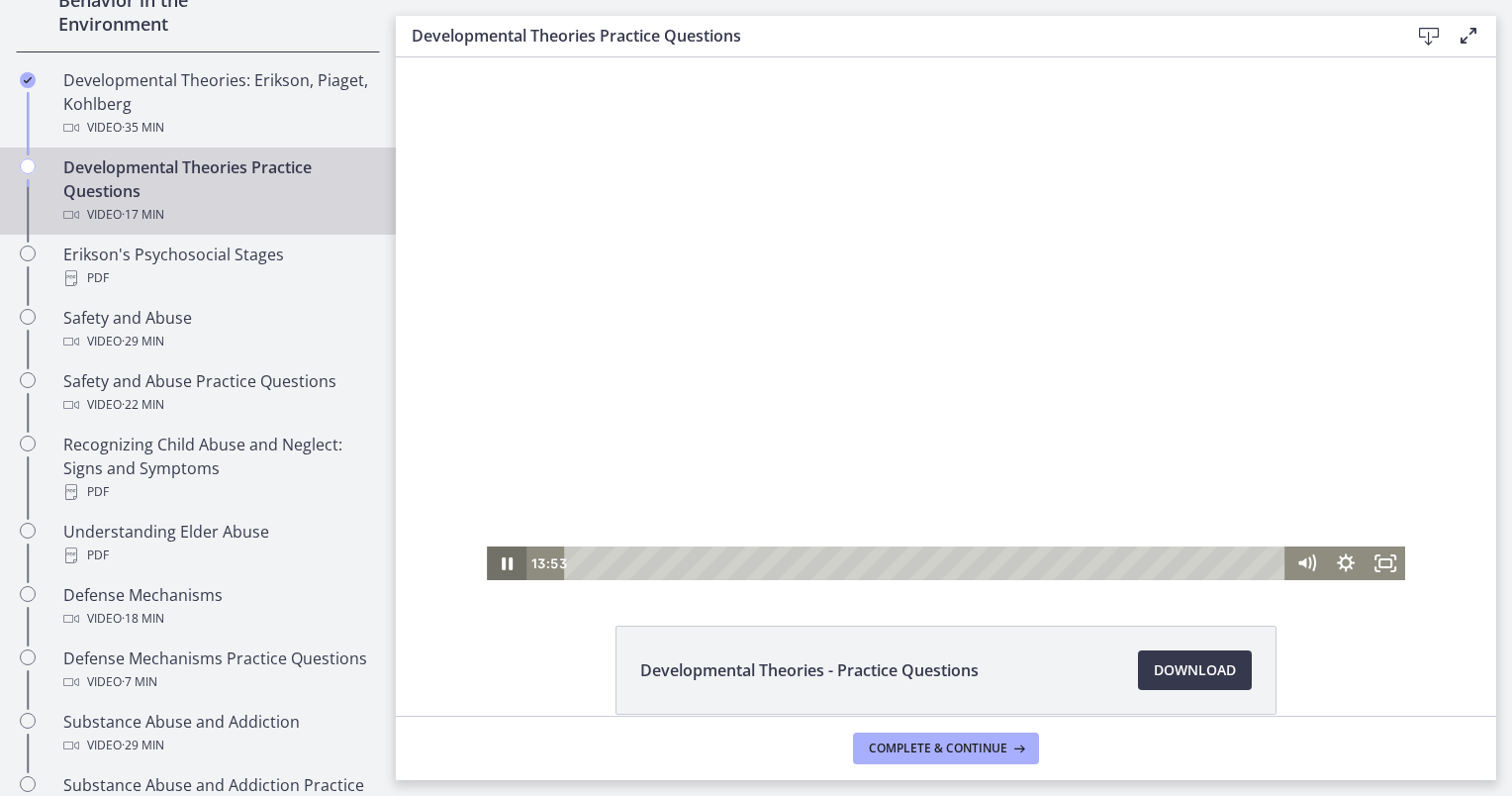 click 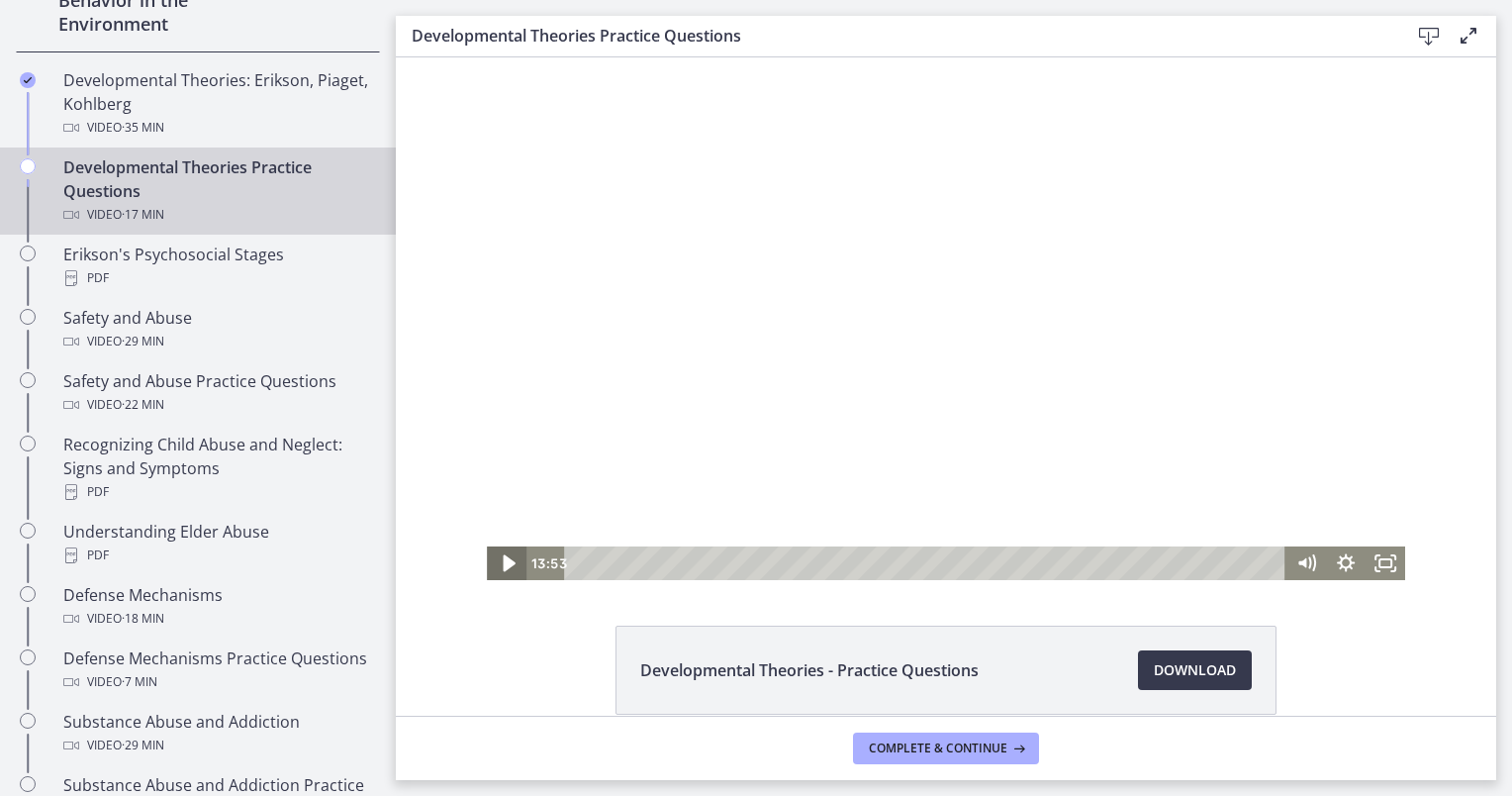 click 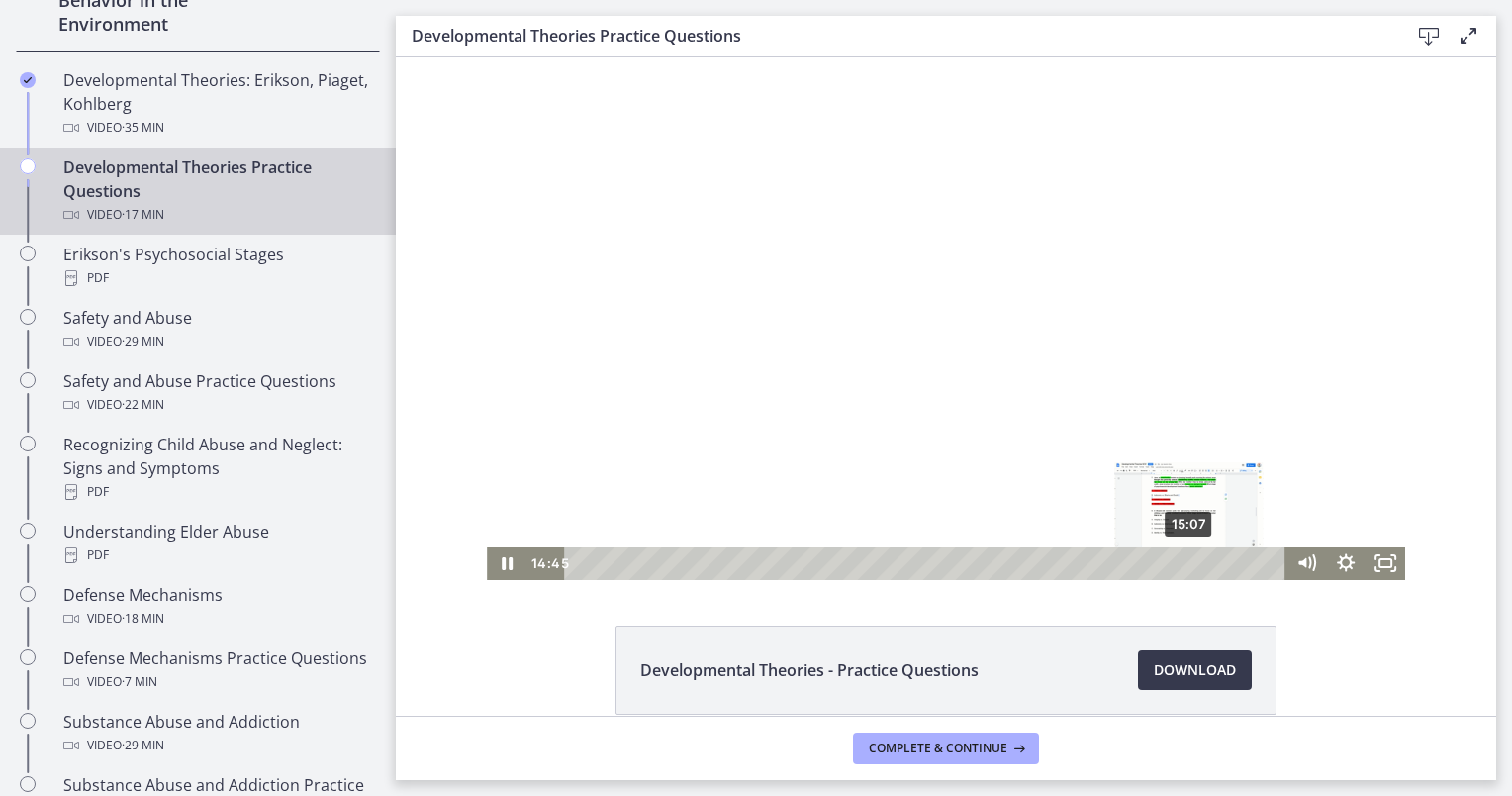 click on "15:07" at bounding box center [927, 563] 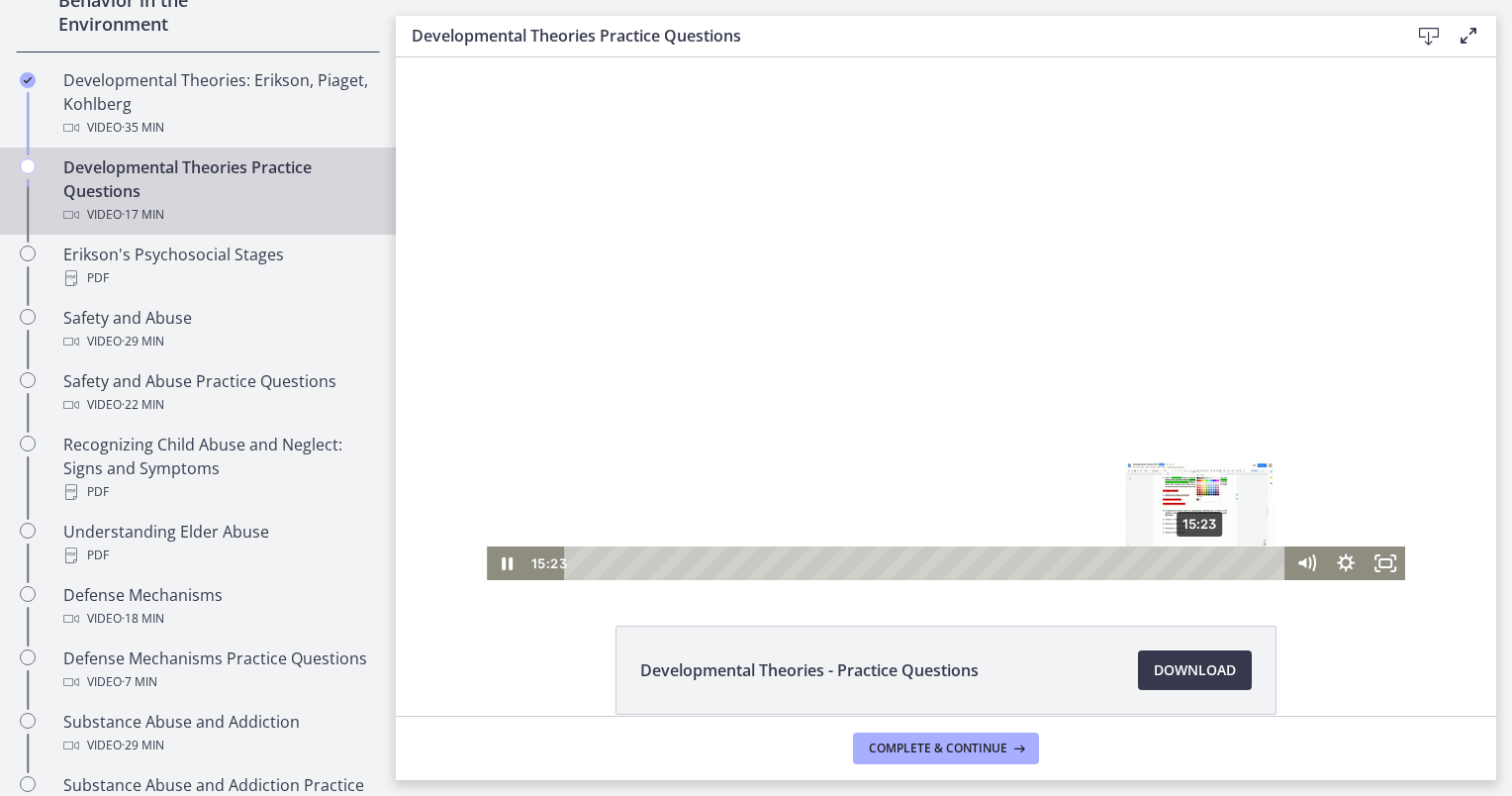 click on "15:23" at bounding box center [927, 563] 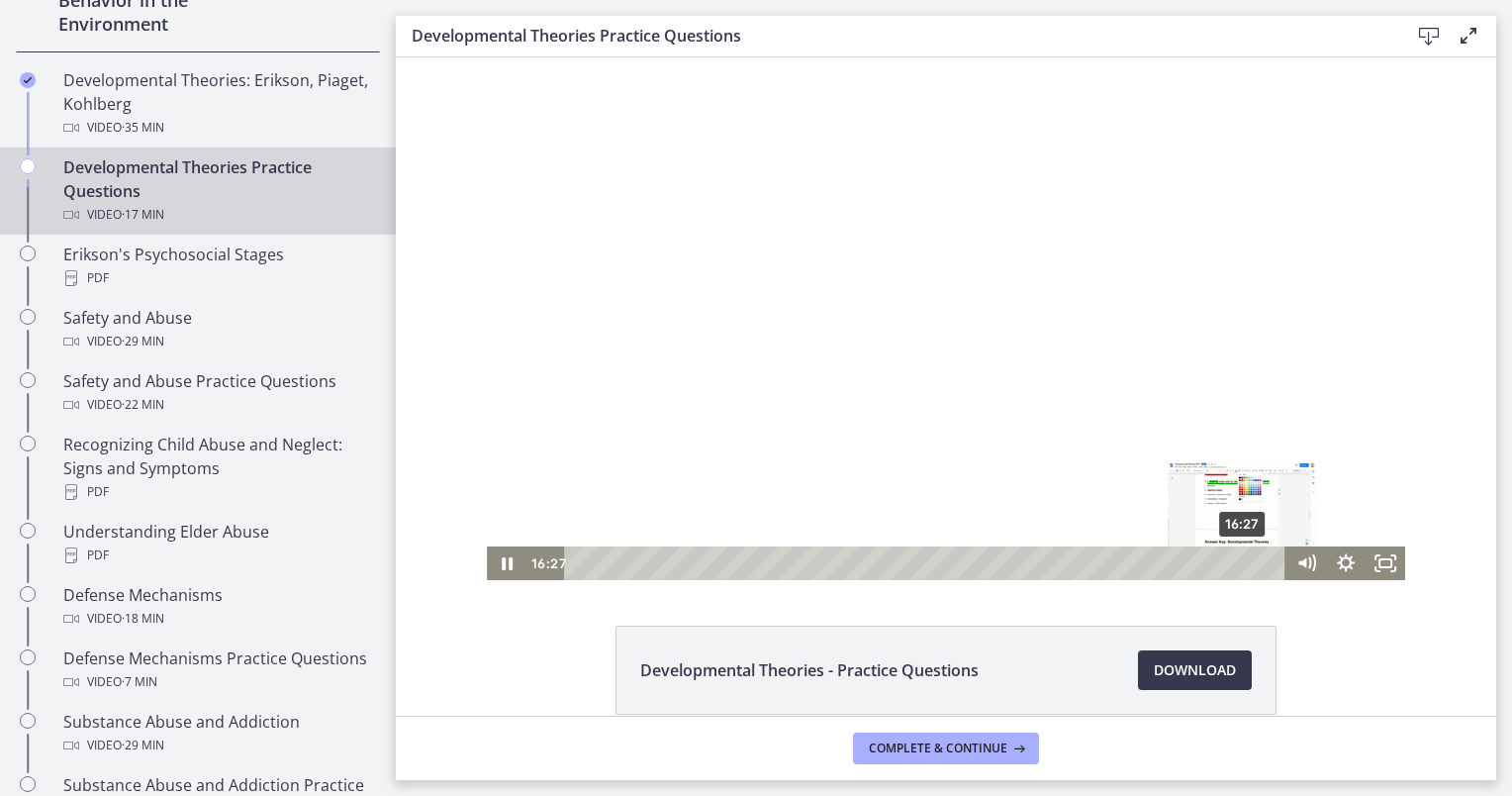 click on "16:27" at bounding box center [927, 563] 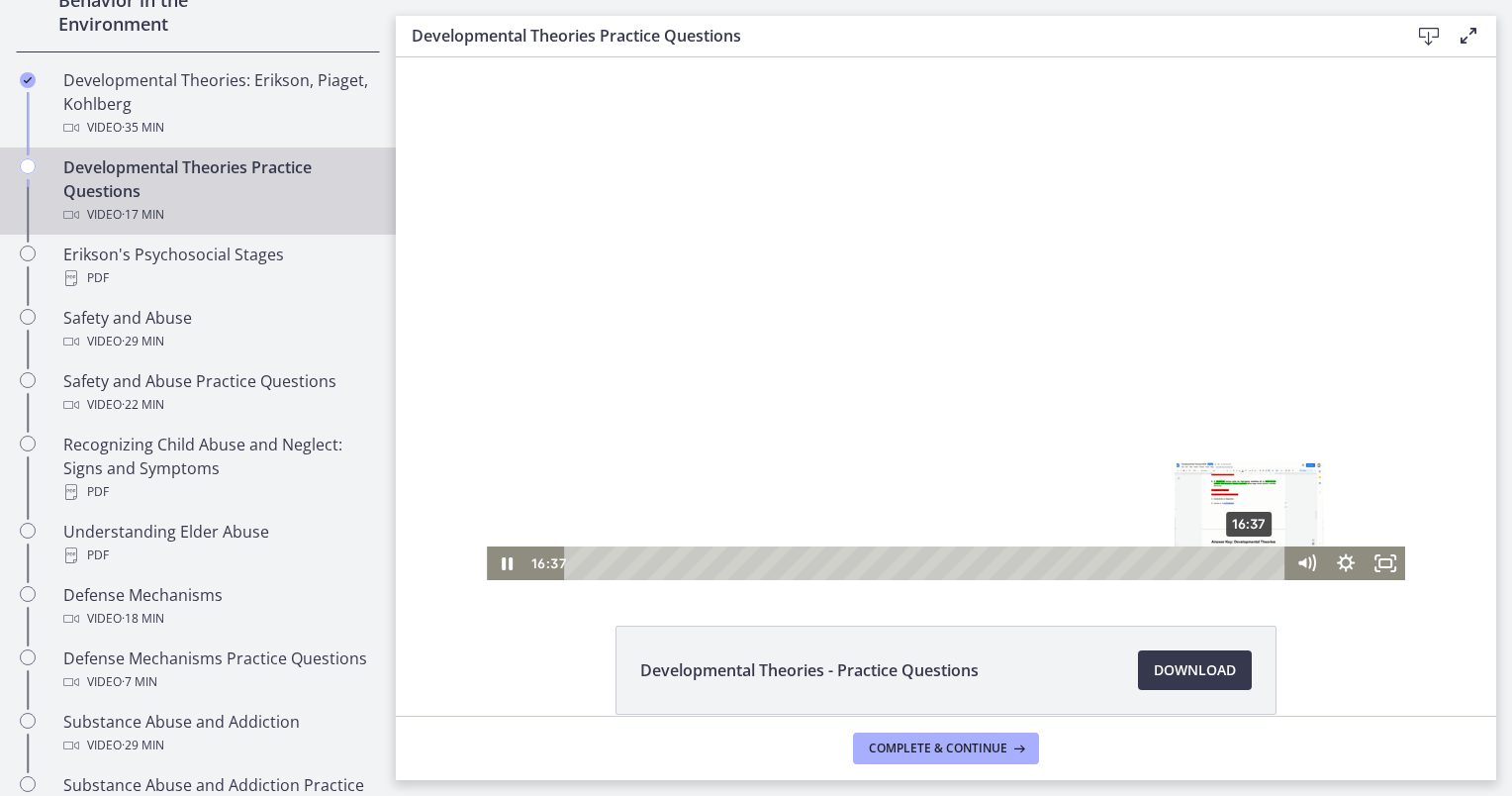 click on "16:37" at bounding box center [927, 563] 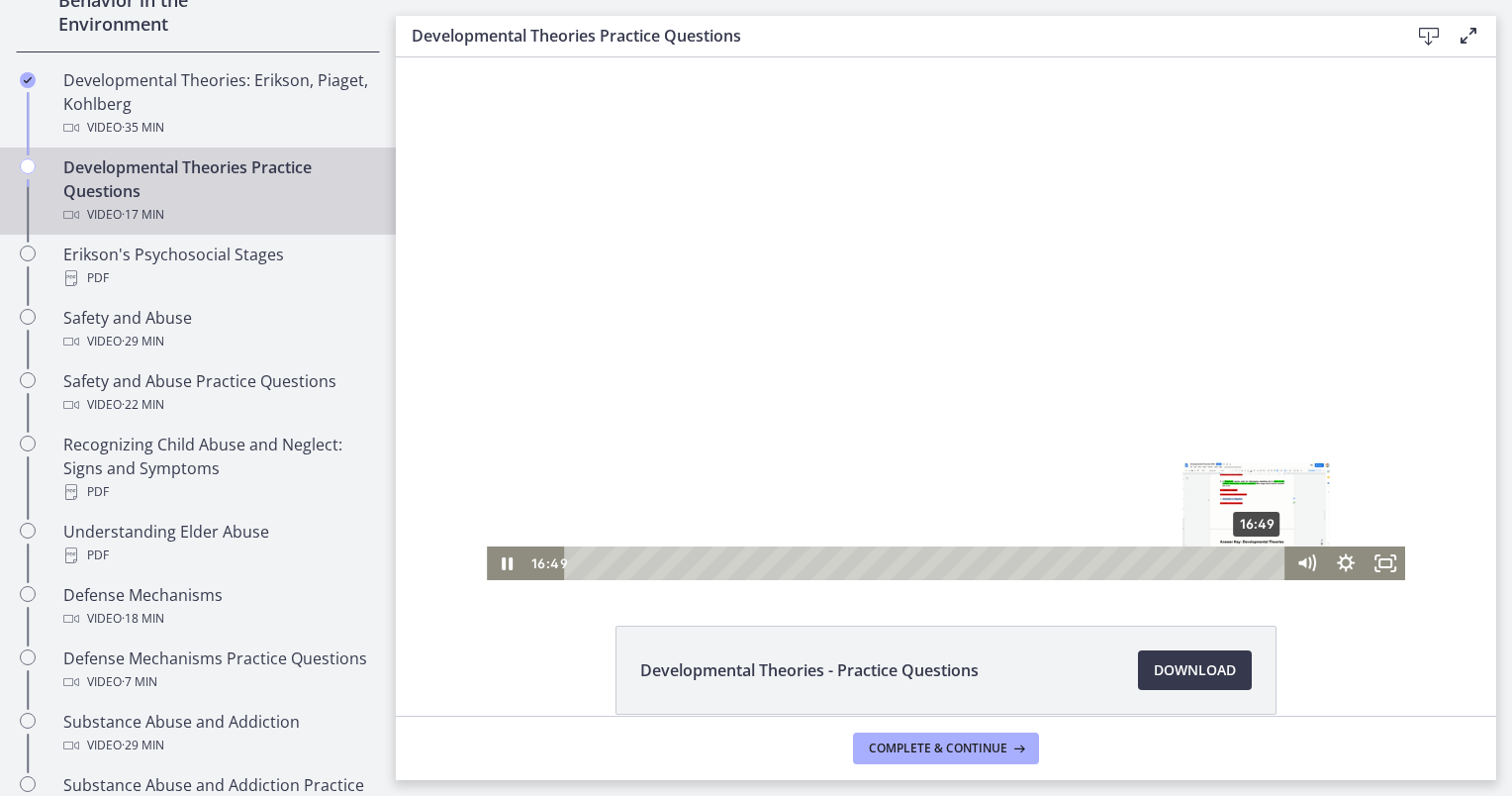 click on "16:49" at bounding box center [927, 563] 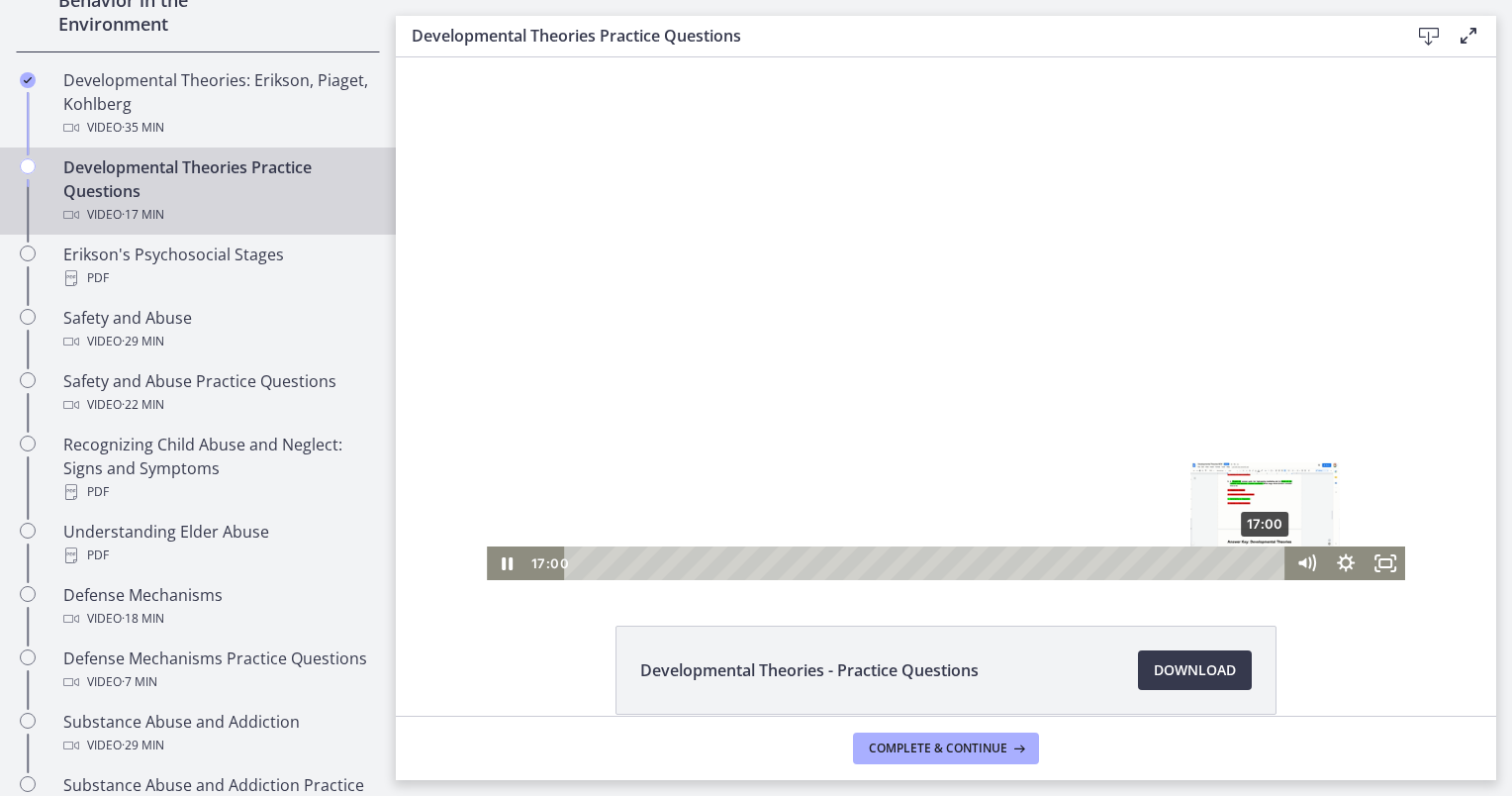 click on "17:00" at bounding box center (927, 563) 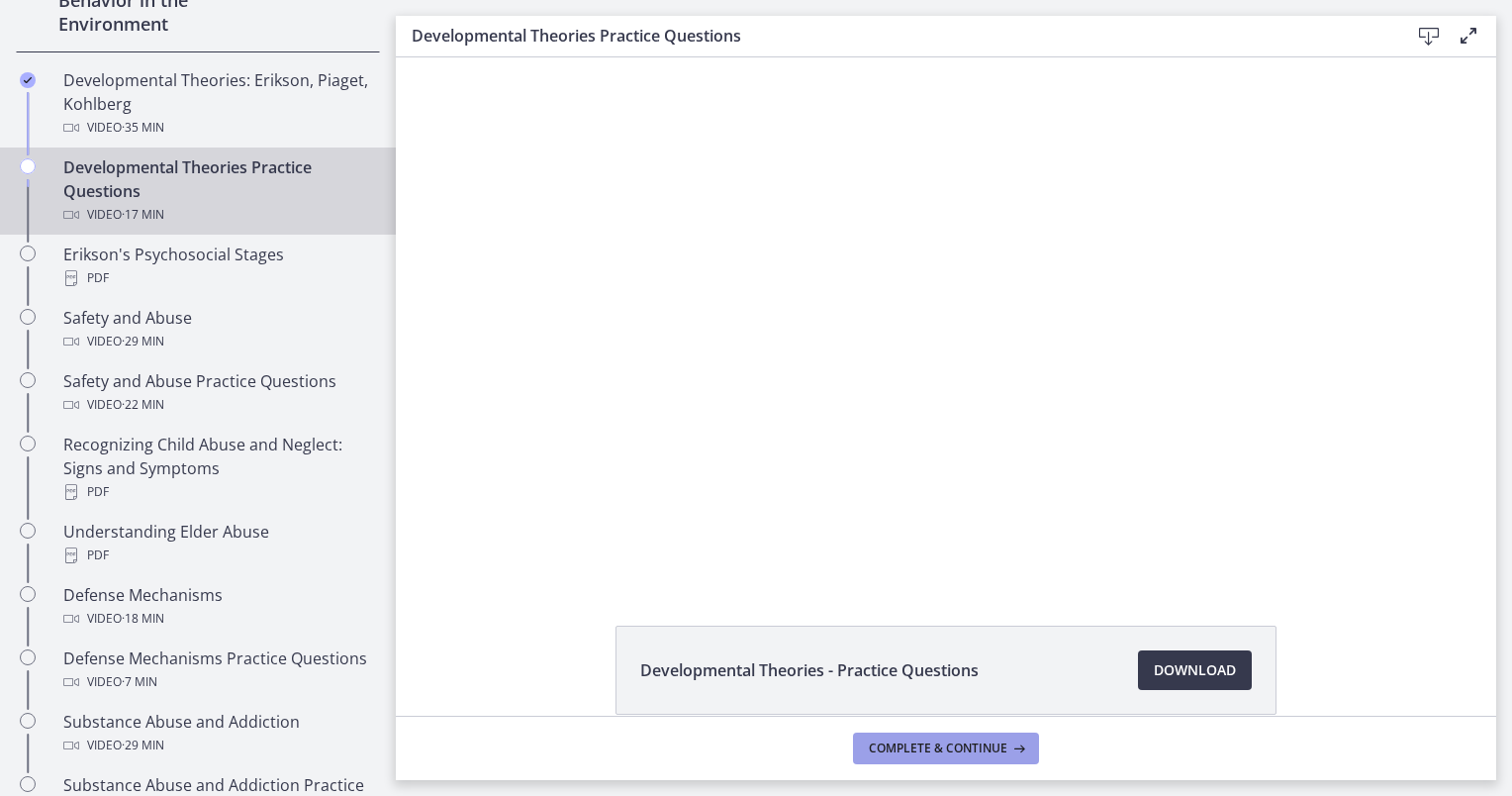 click on "Complete & continue" at bounding box center (938, 748) 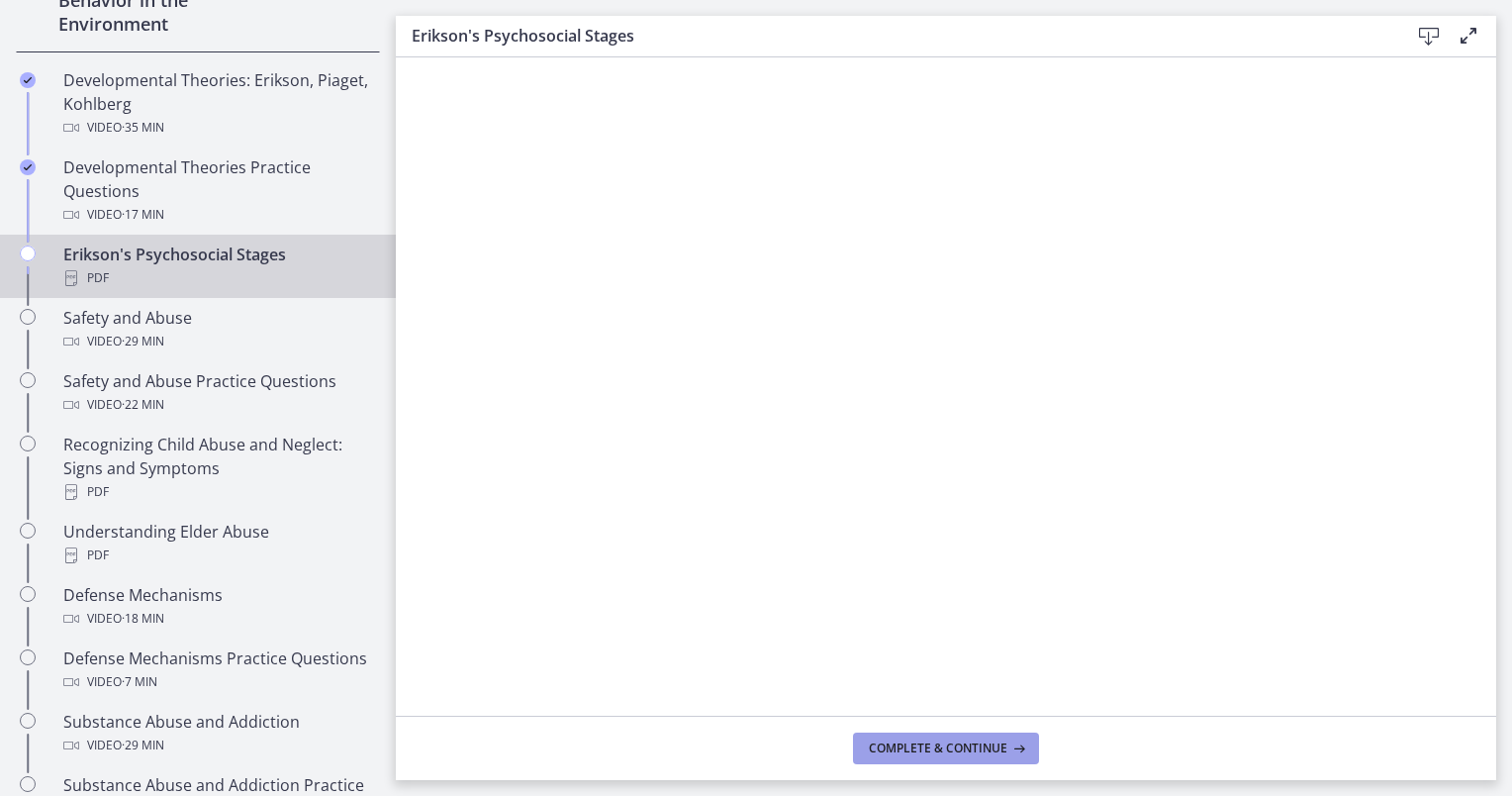 click on "Complete & continue" at bounding box center (938, 748) 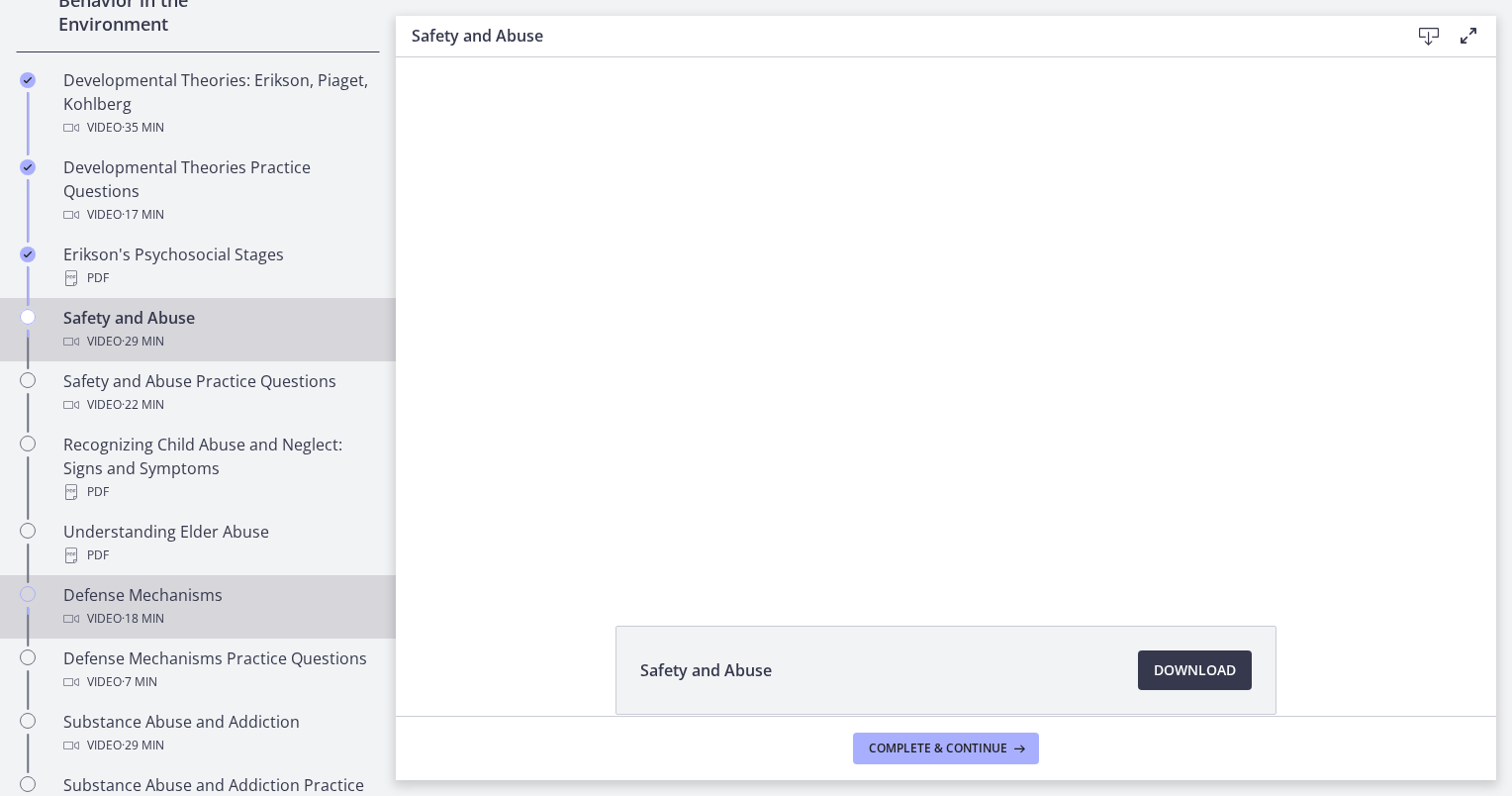 scroll, scrollTop: 0, scrollLeft: 0, axis: both 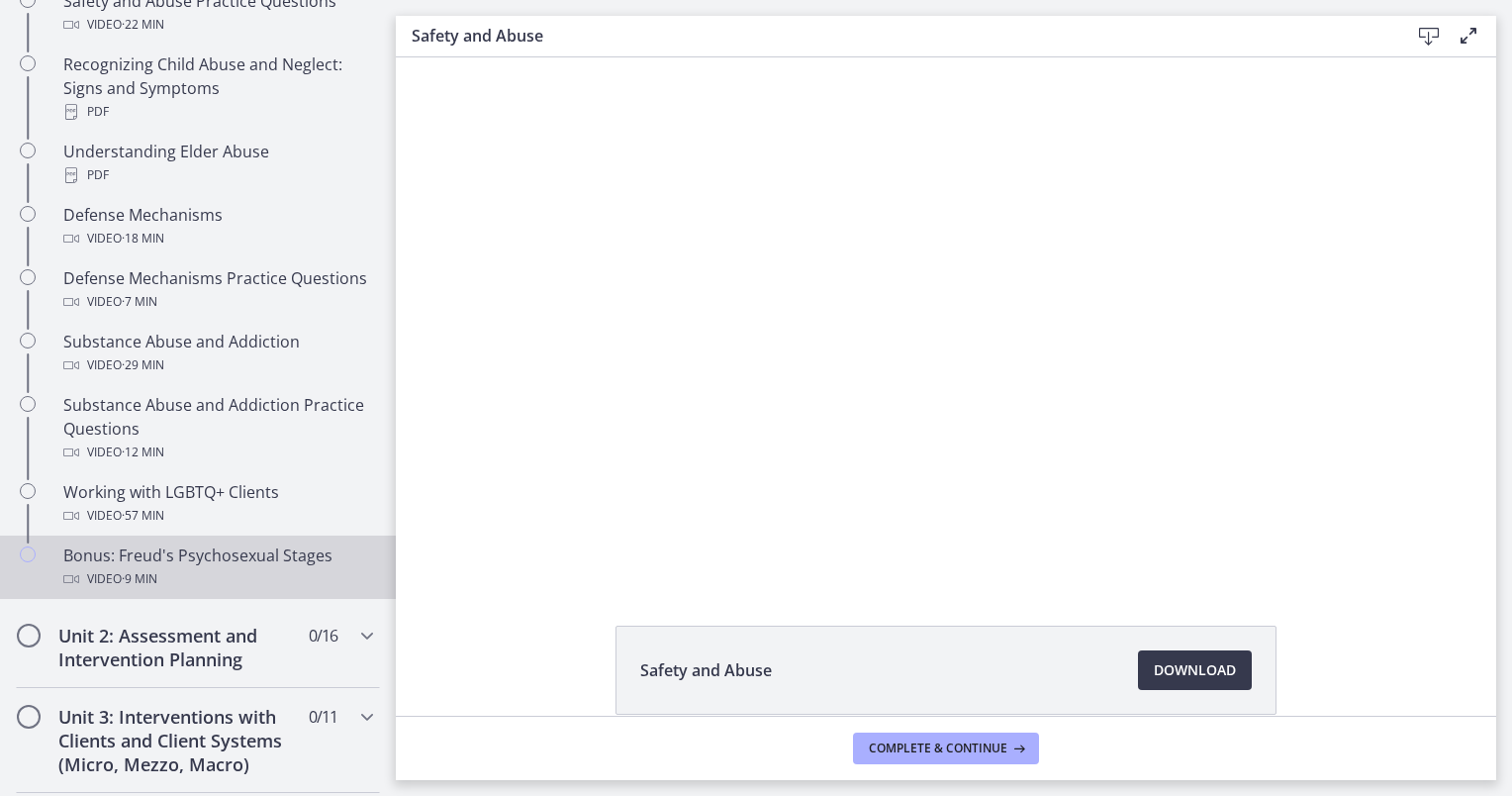 click on "Bonus: Freud's Psychosexual Stages
Video
·  9 min" at bounding box center [218, 567] 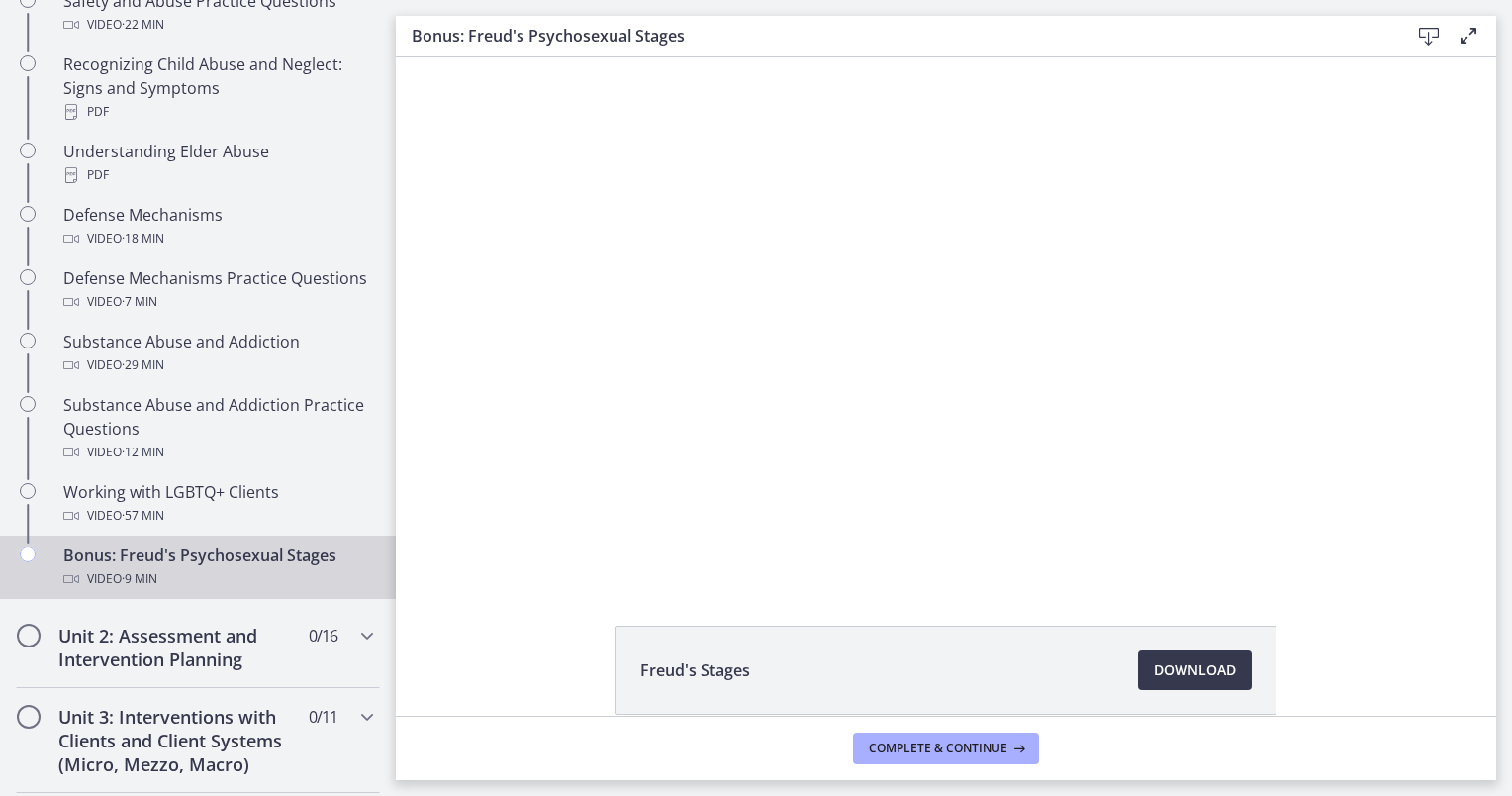 scroll, scrollTop: 0, scrollLeft: 0, axis: both 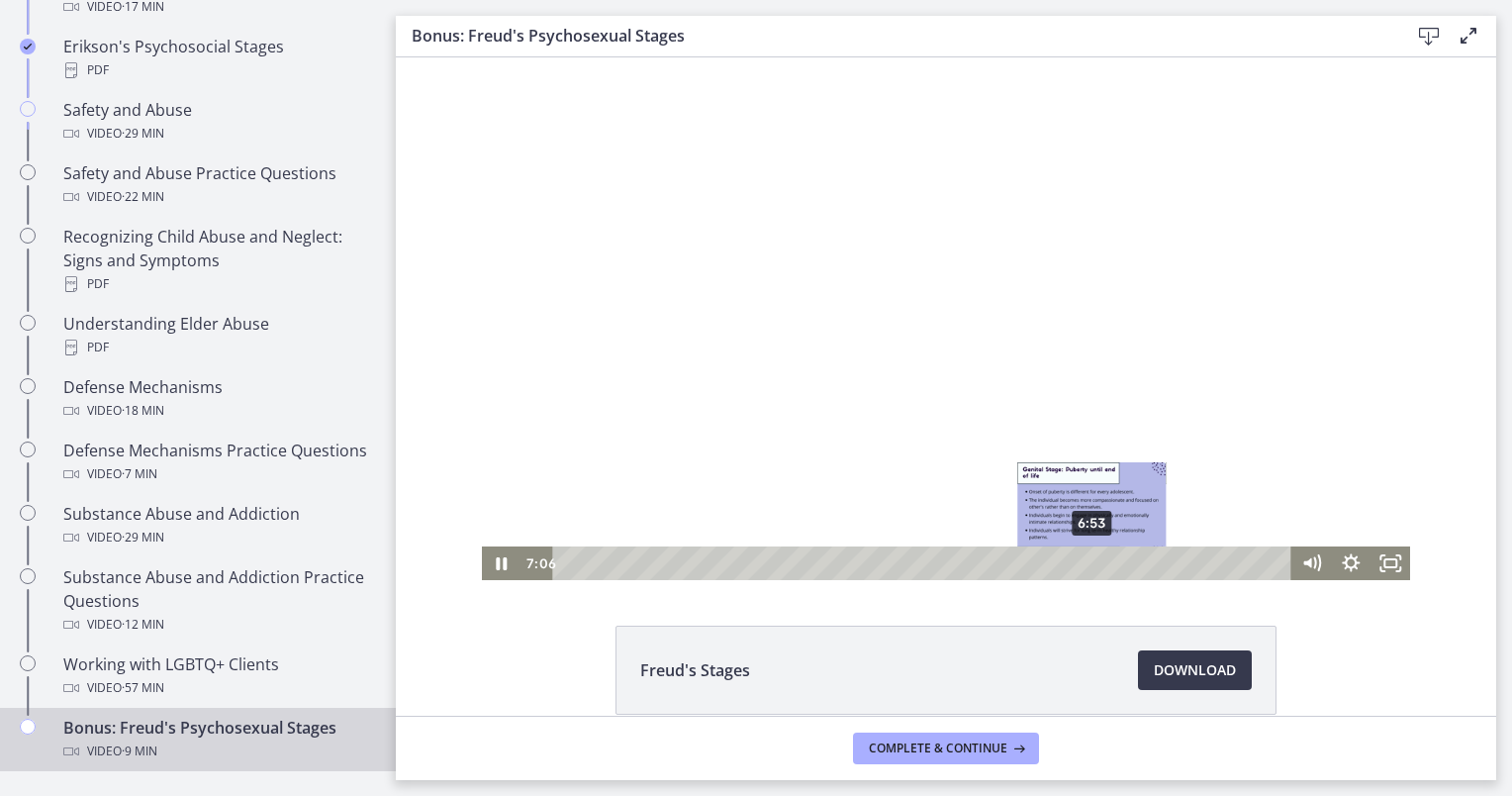 click on "6:53" at bounding box center [925, 563] 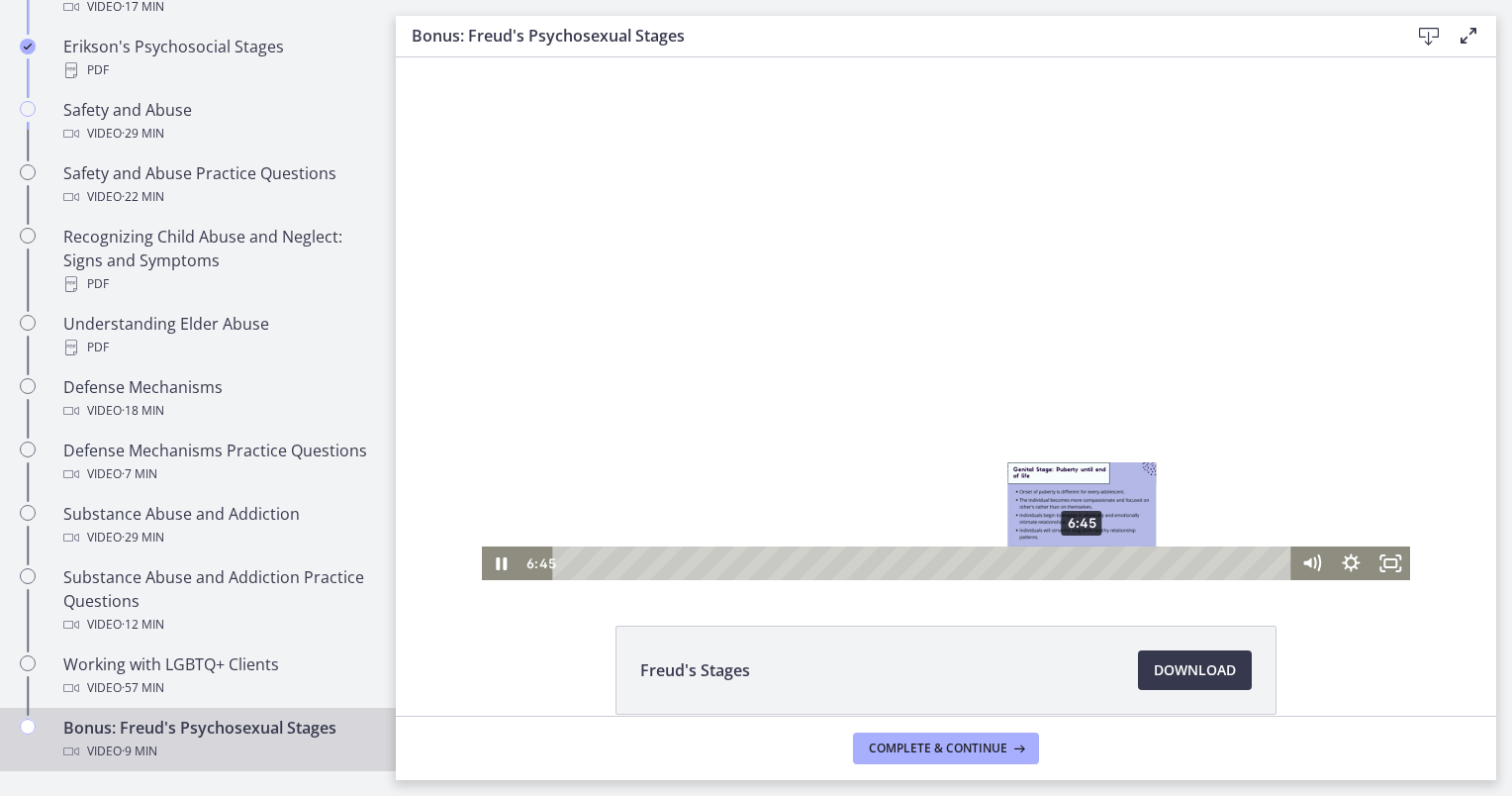 click on "6:45" at bounding box center [925, 563] 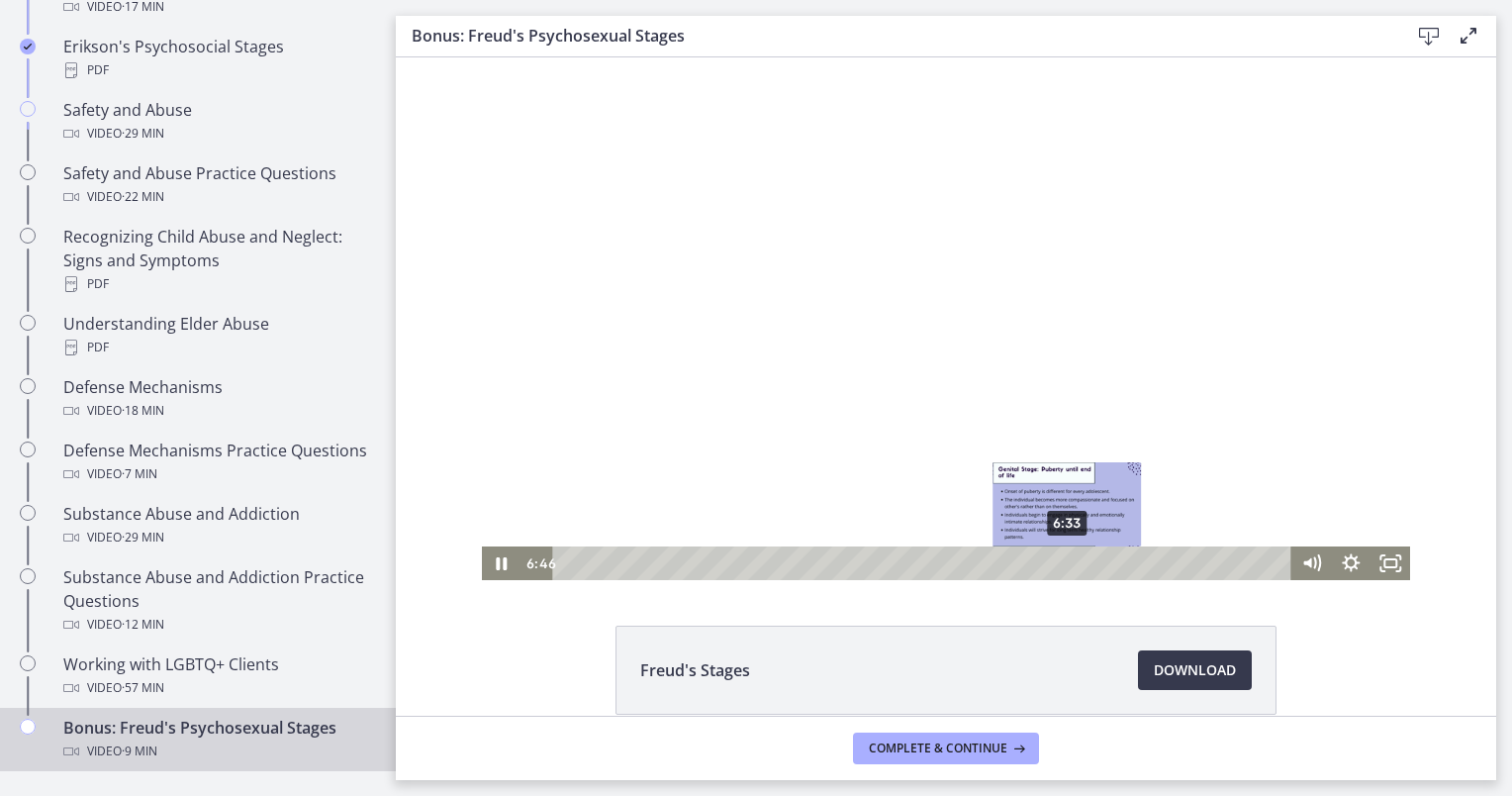 click on "6:33" at bounding box center [925, 563] 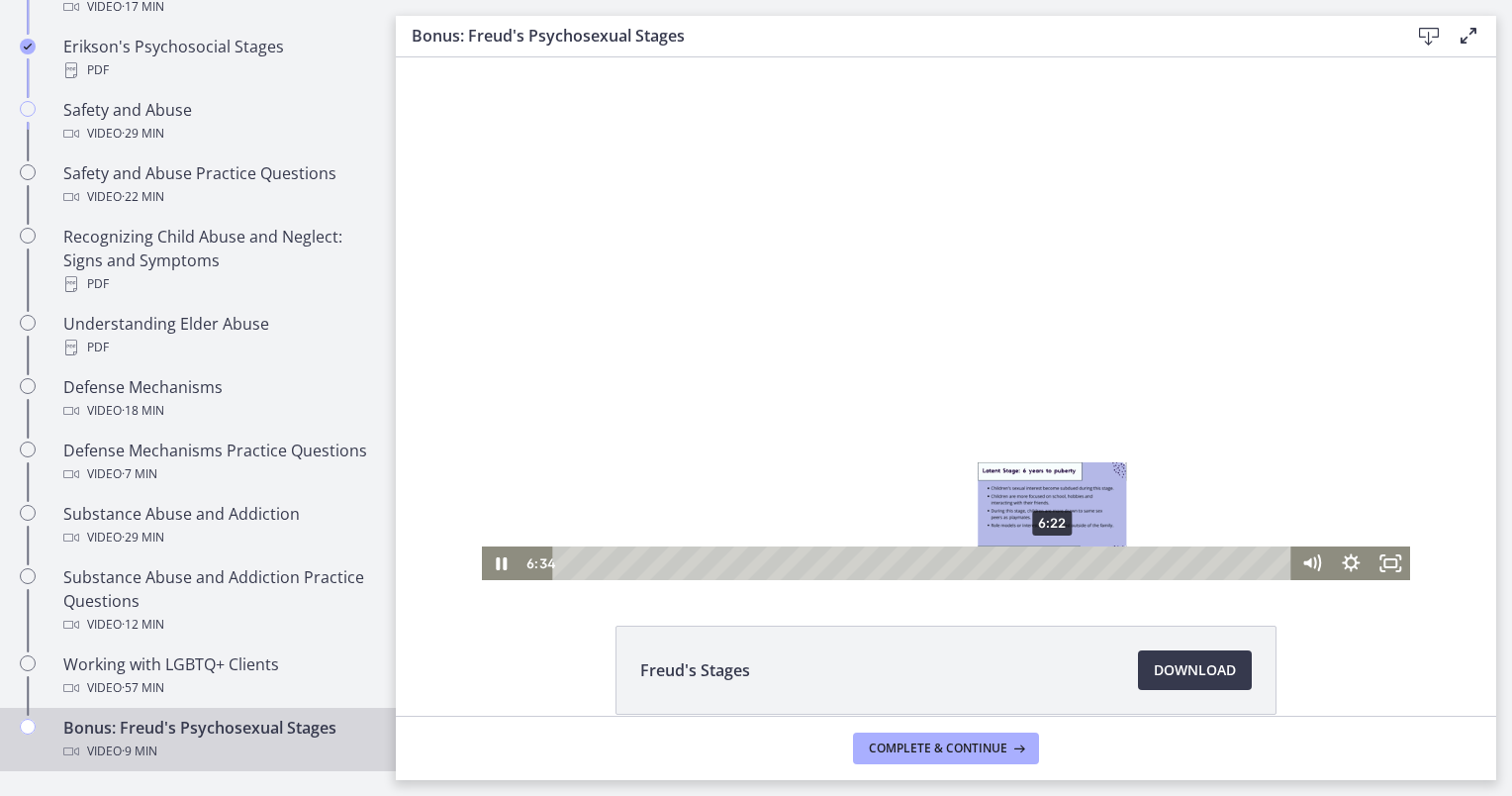 click on "6:22" at bounding box center (925, 563) 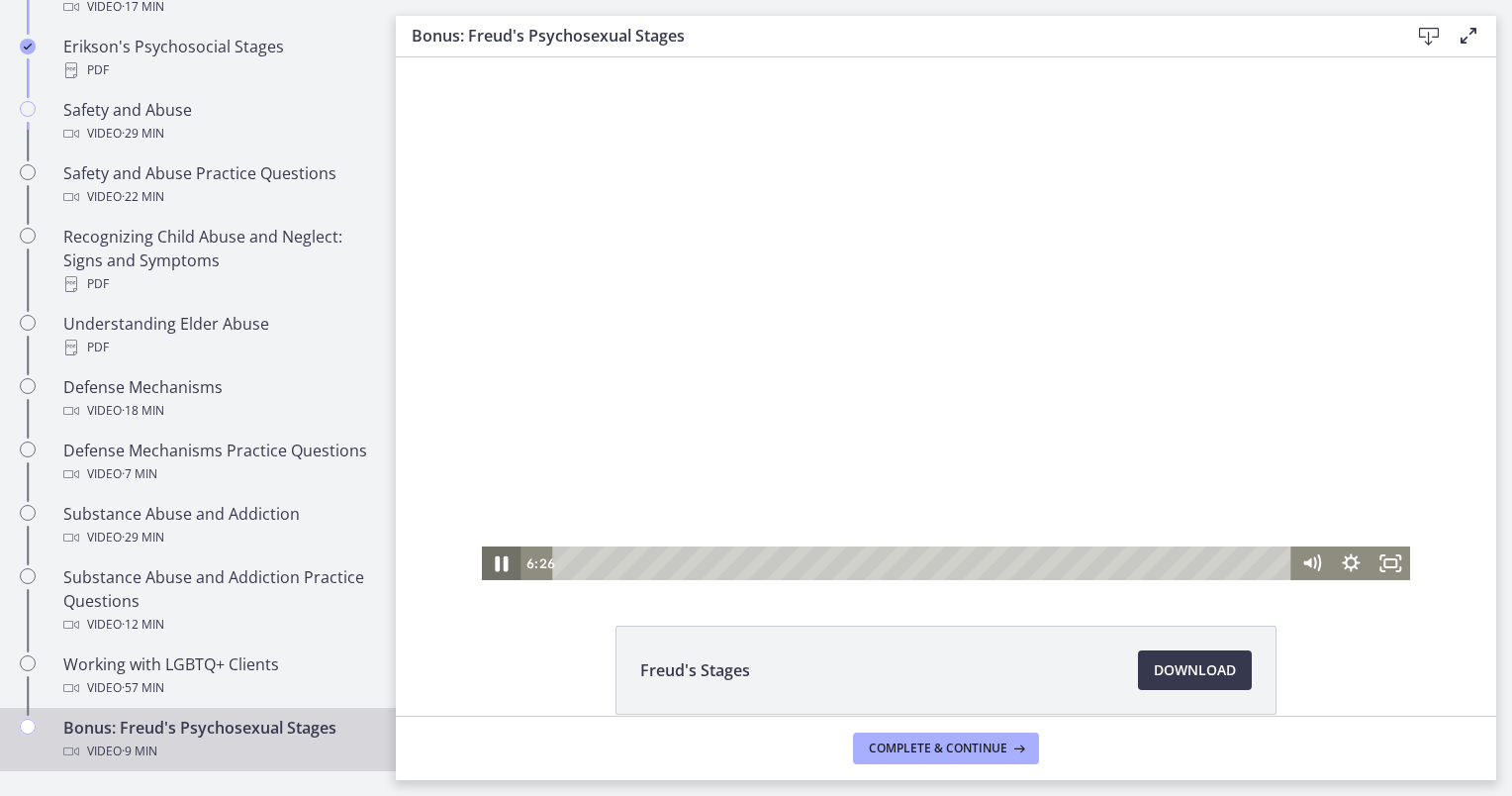 click 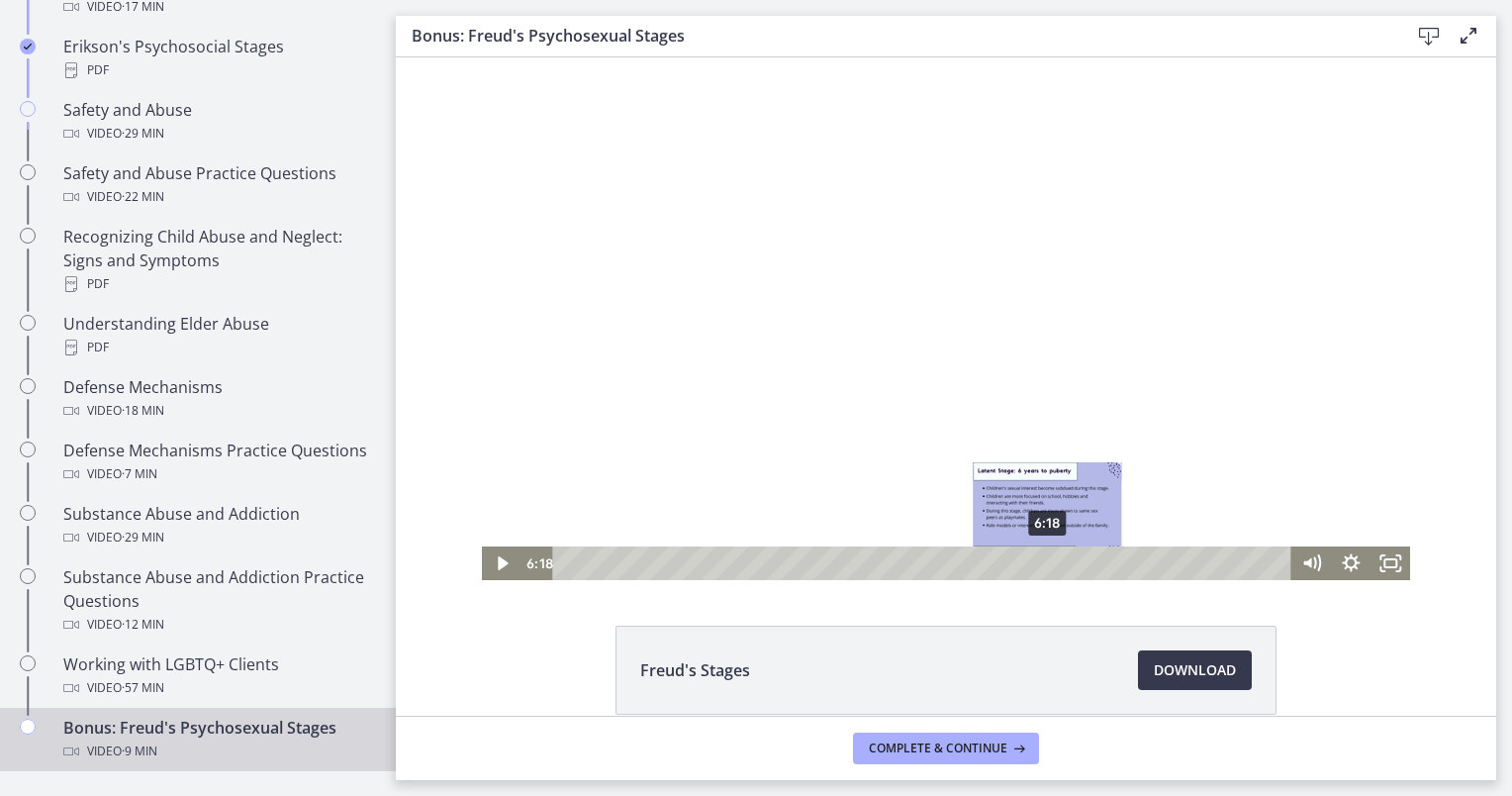 click on "6:18" at bounding box center (925, 563) 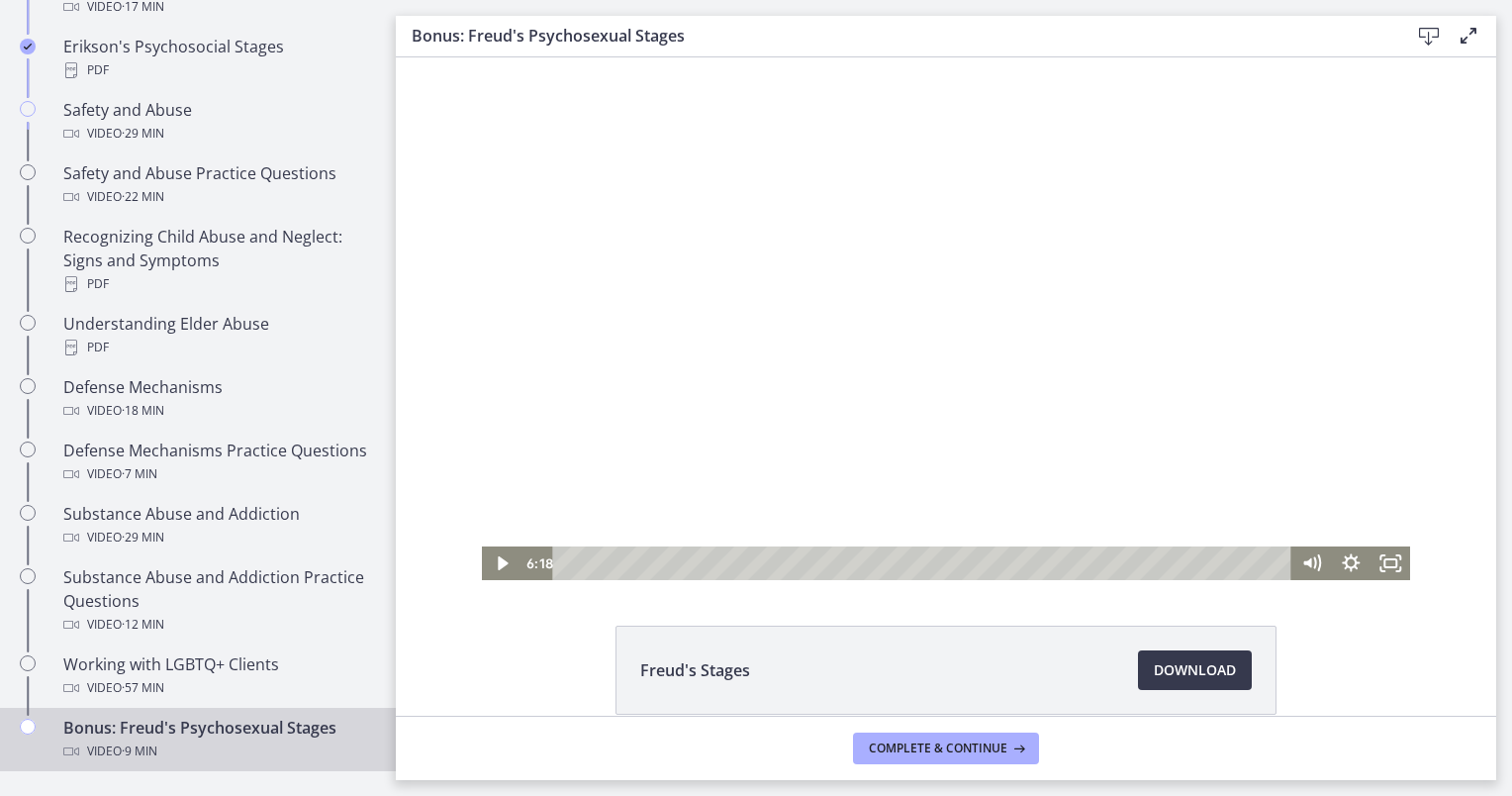 click at bounding box center [946, 319] 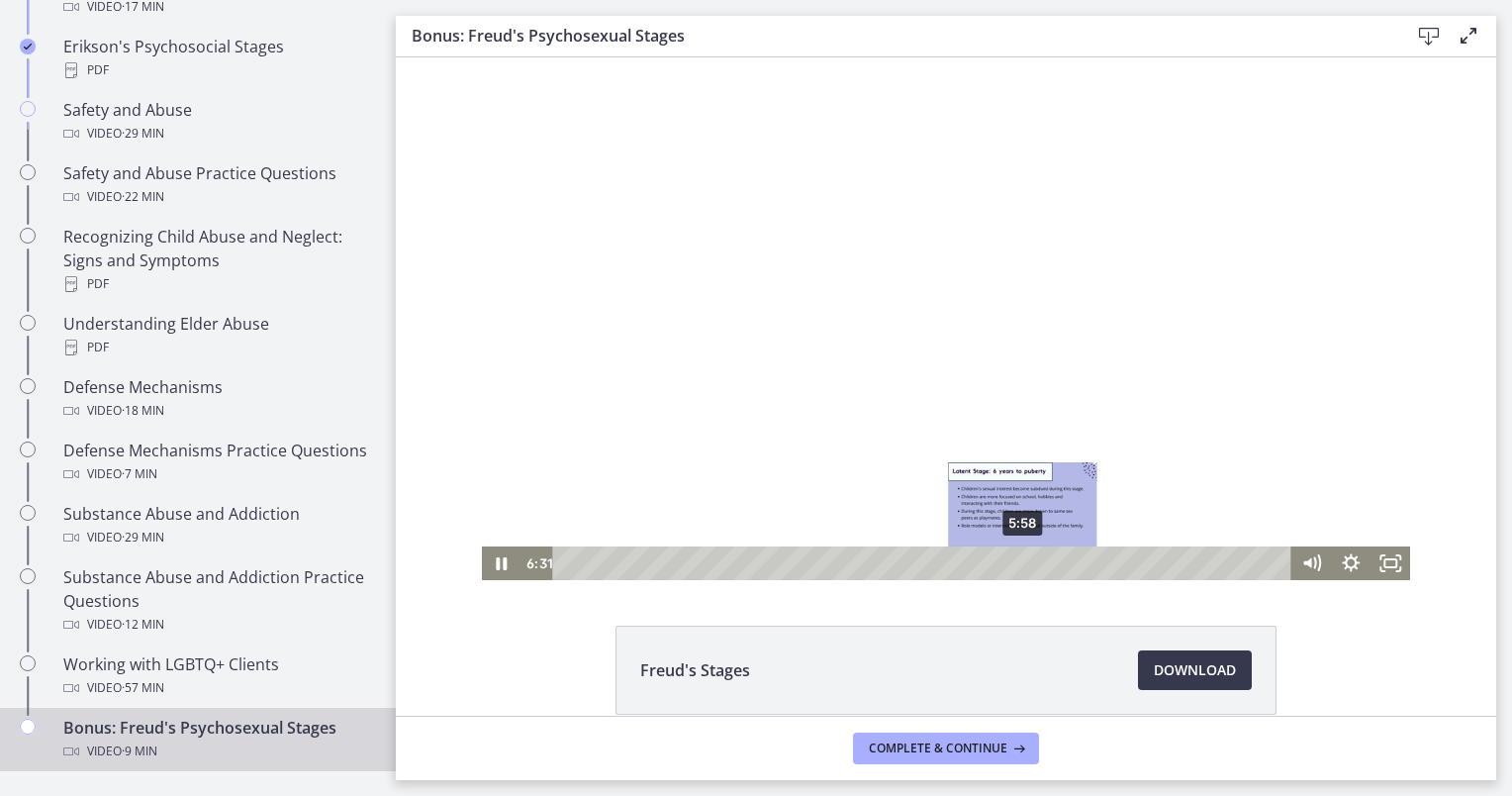 click on "5:58" at bounding box center [925, 563] 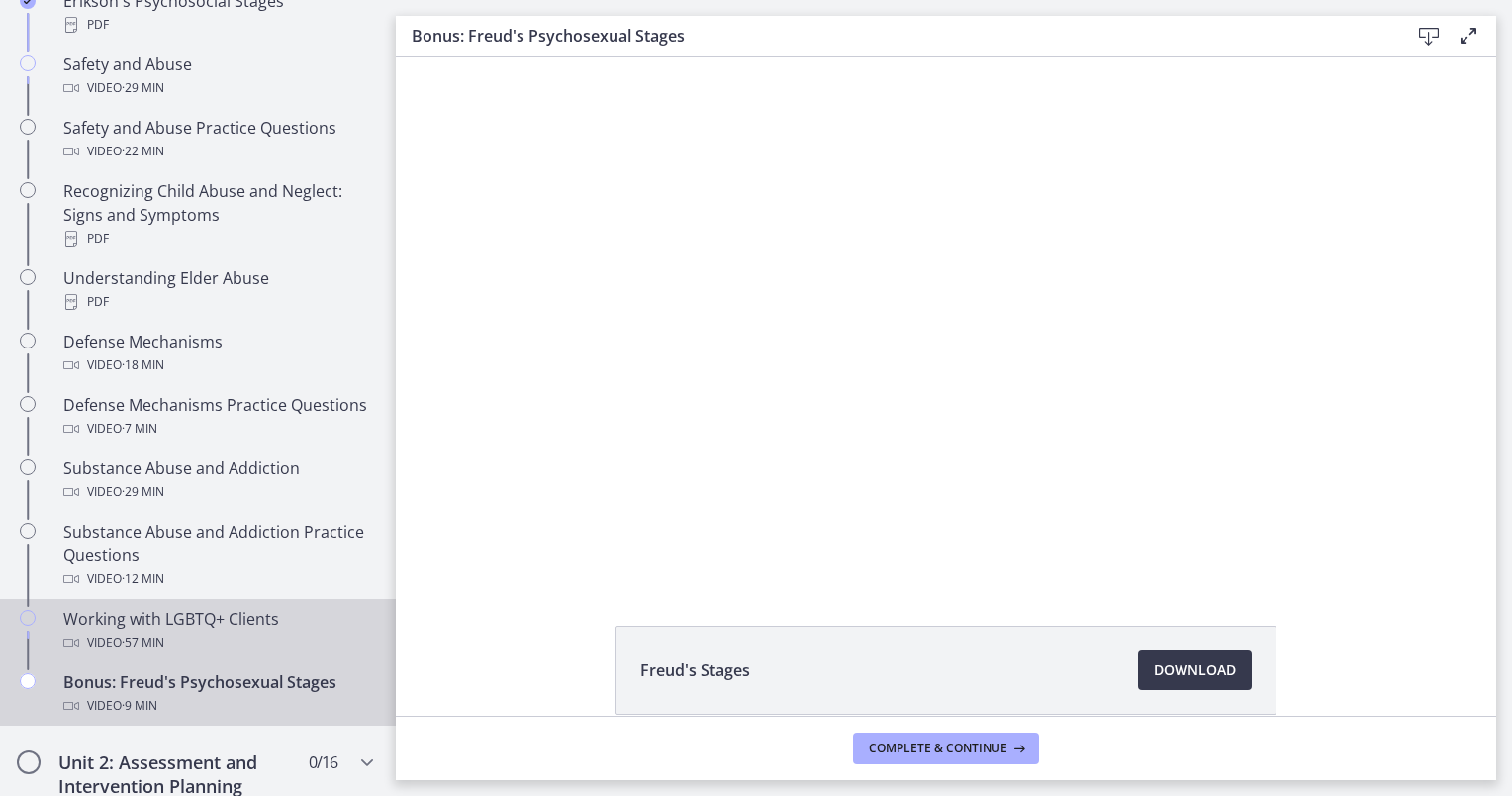 scroll, scrollTop: 893, scrollLeft: 0, axis: vertical 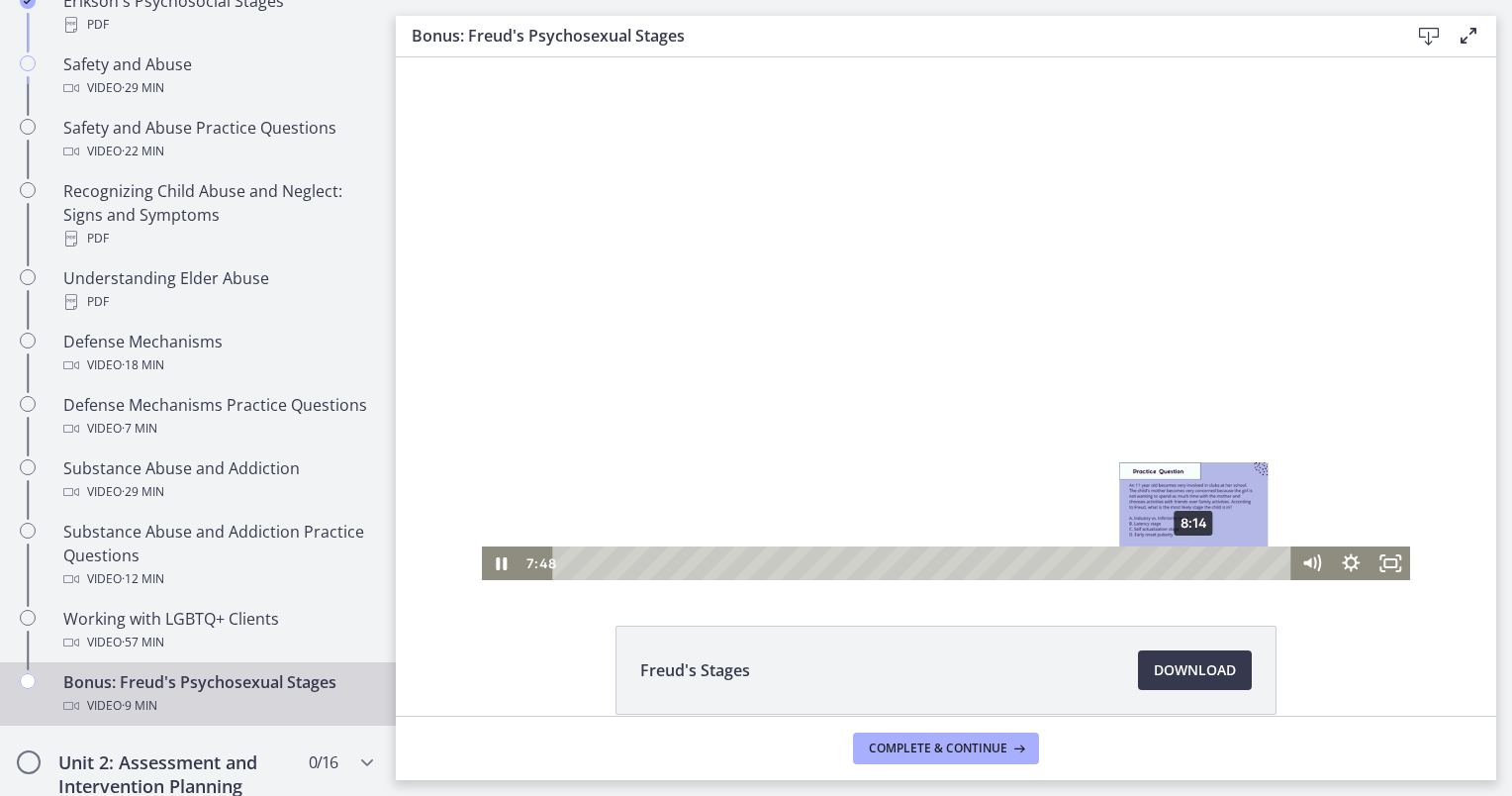 click on "8:14" at bounding box center (925, 563) 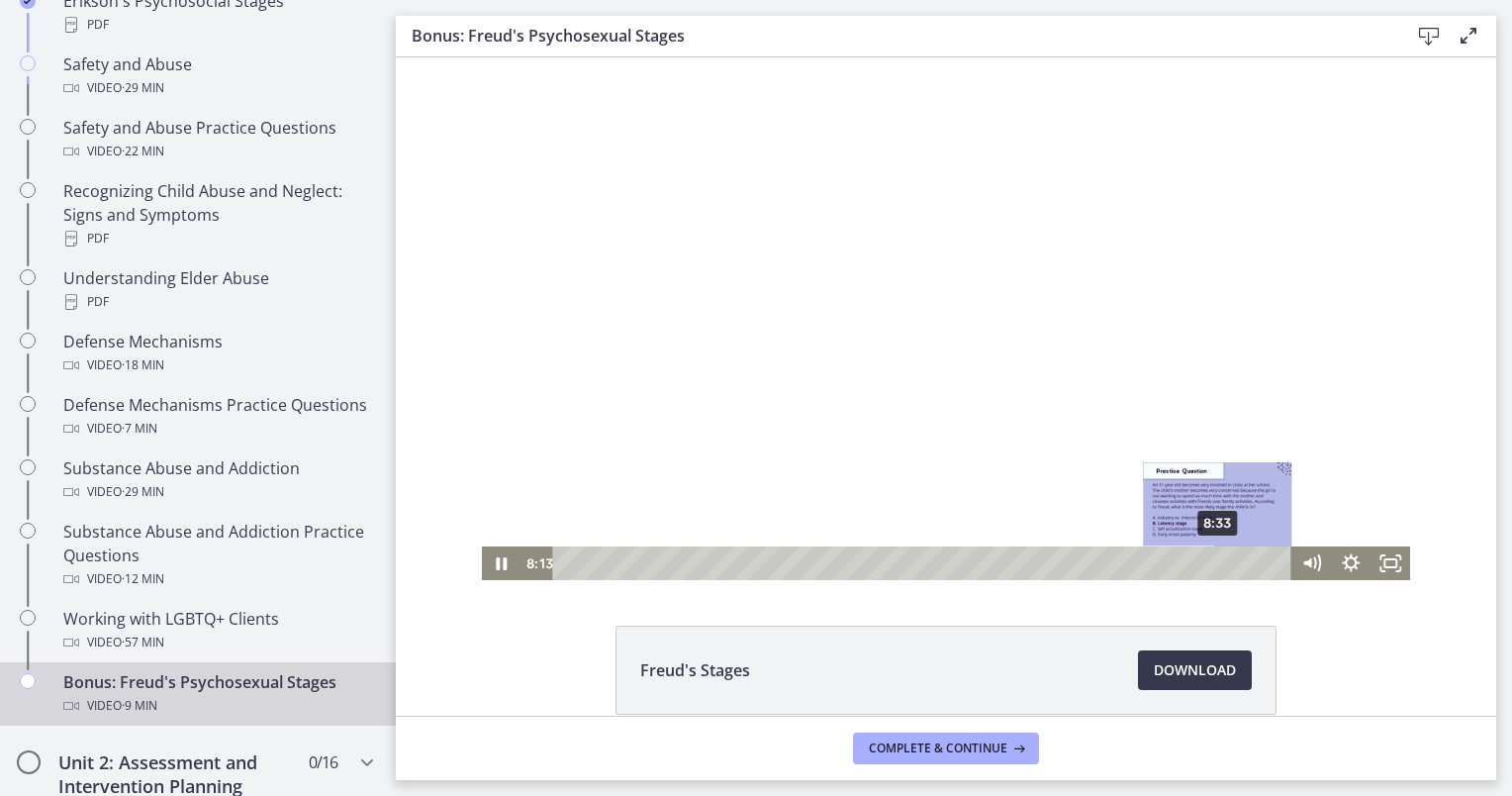click on "8:33" at bounding box center [925, 563] 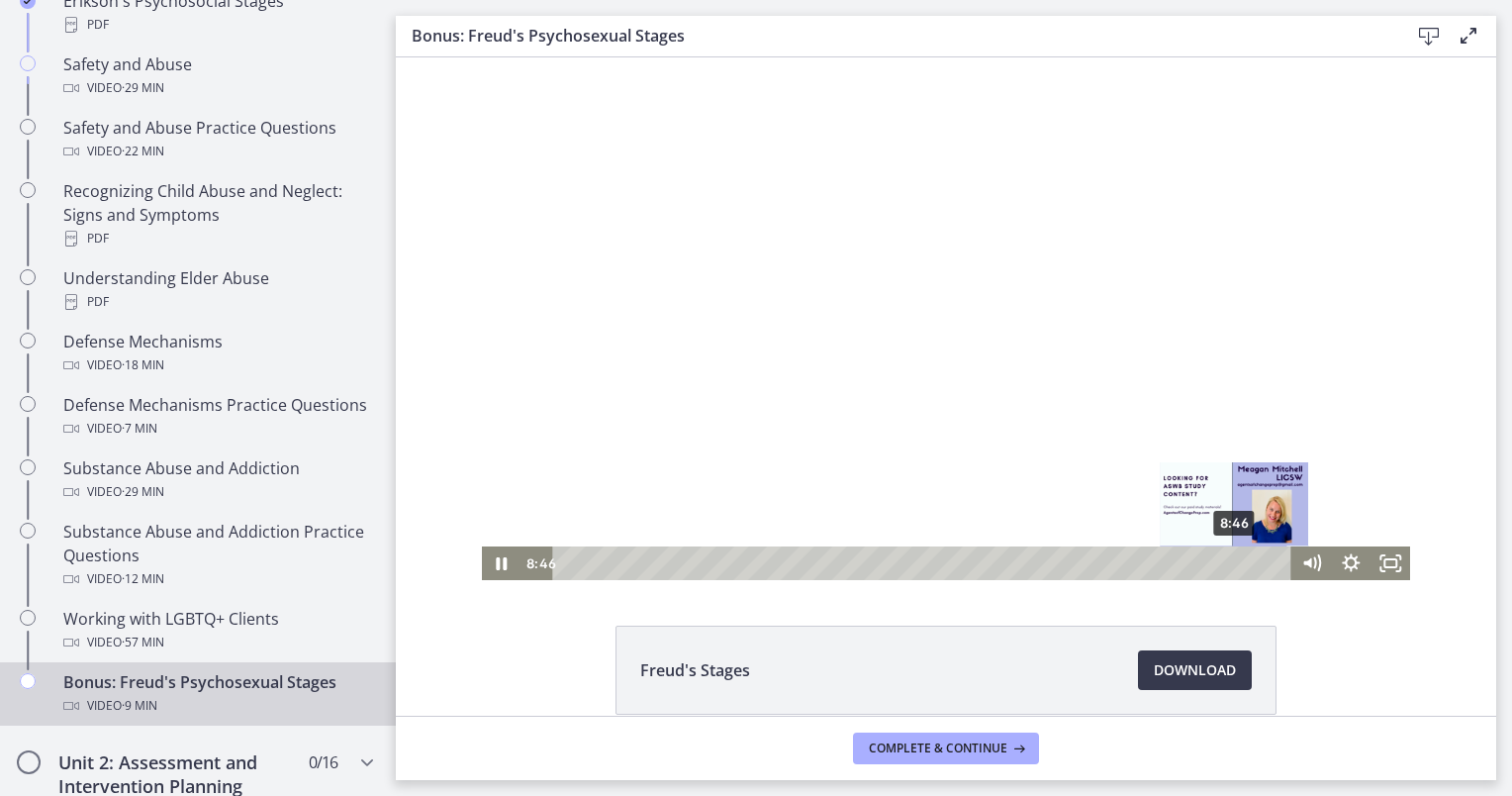 click on "8:46" at bounding box center (925, 563) 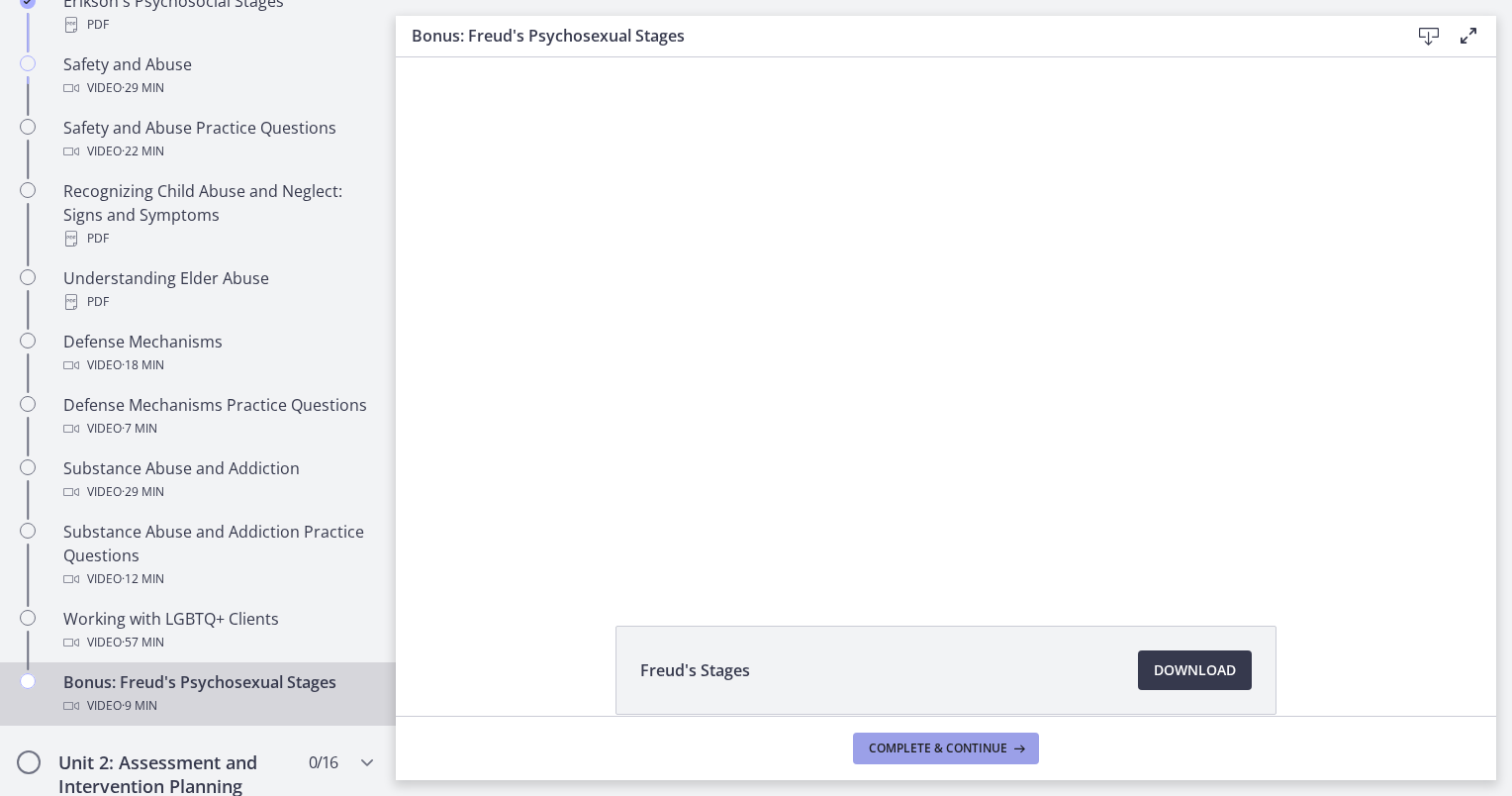 click on "Complete & continue" at bounding box center (938, 748) 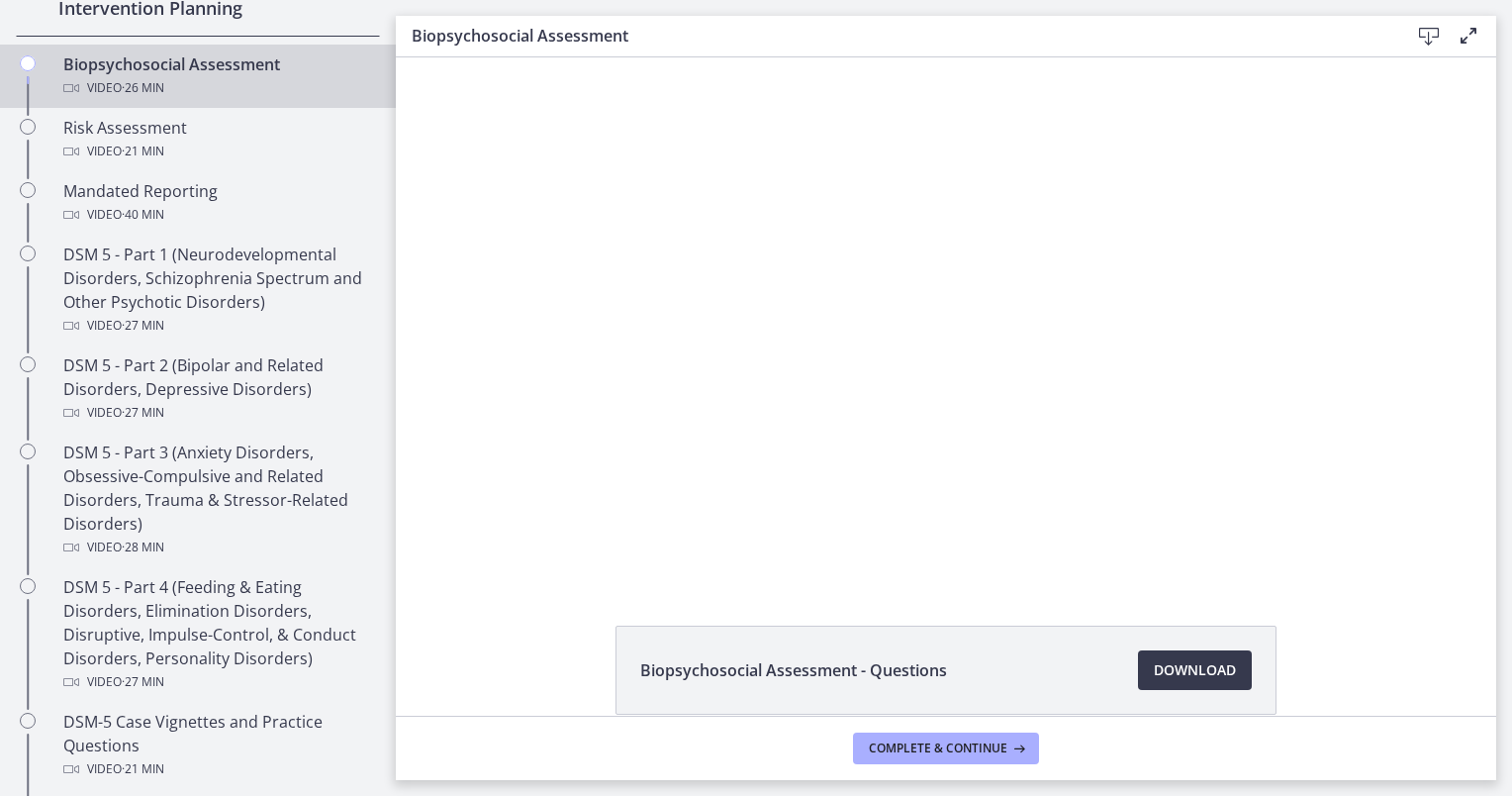 scroll, scrollTop: 547, scrollLeft: 0, axis: vertical 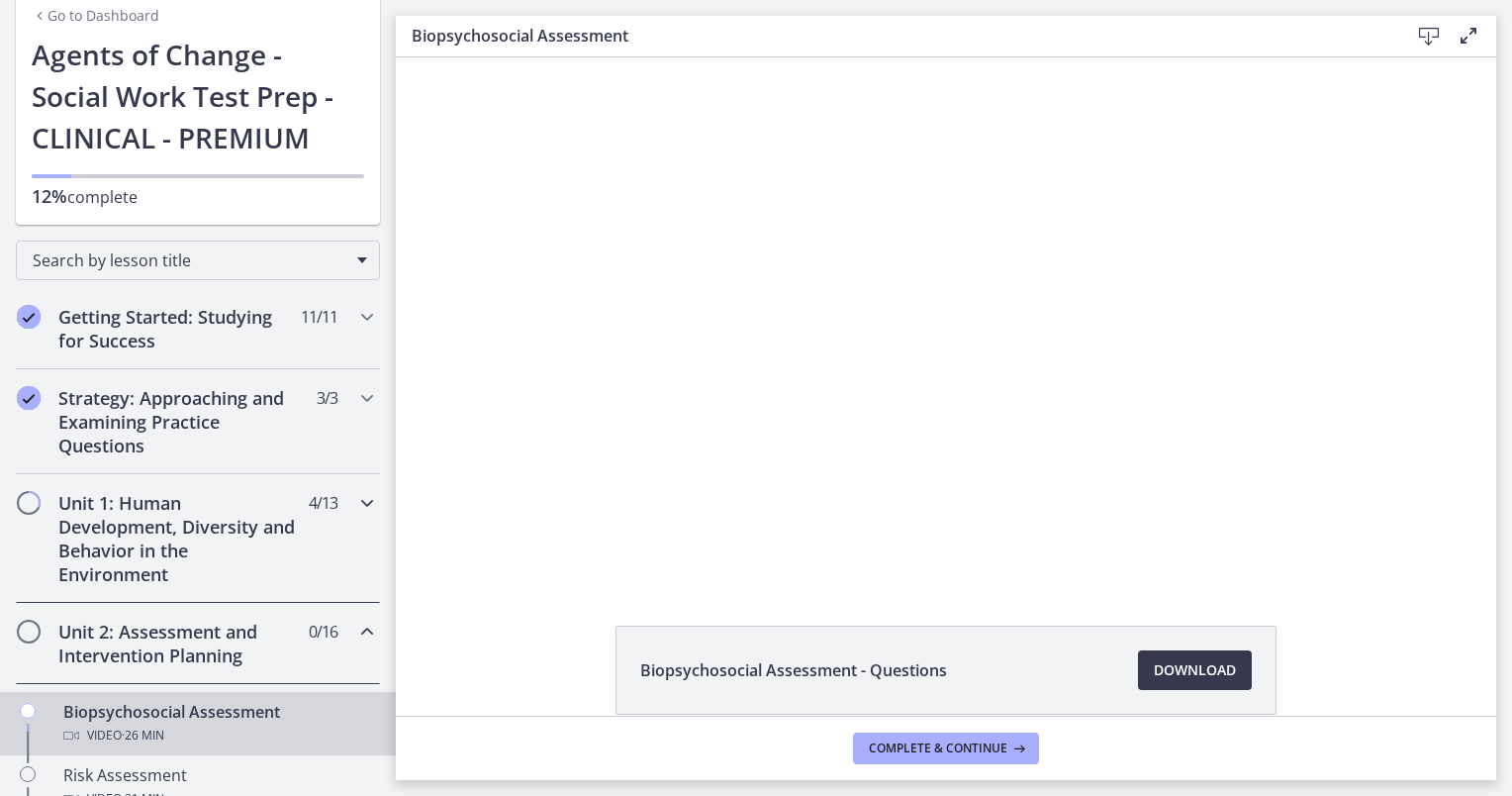 click on "Unit 1: Human Development, Diversity and Behavior in the Environment
4  /  13
Completed" at bounding box center [198, 539] 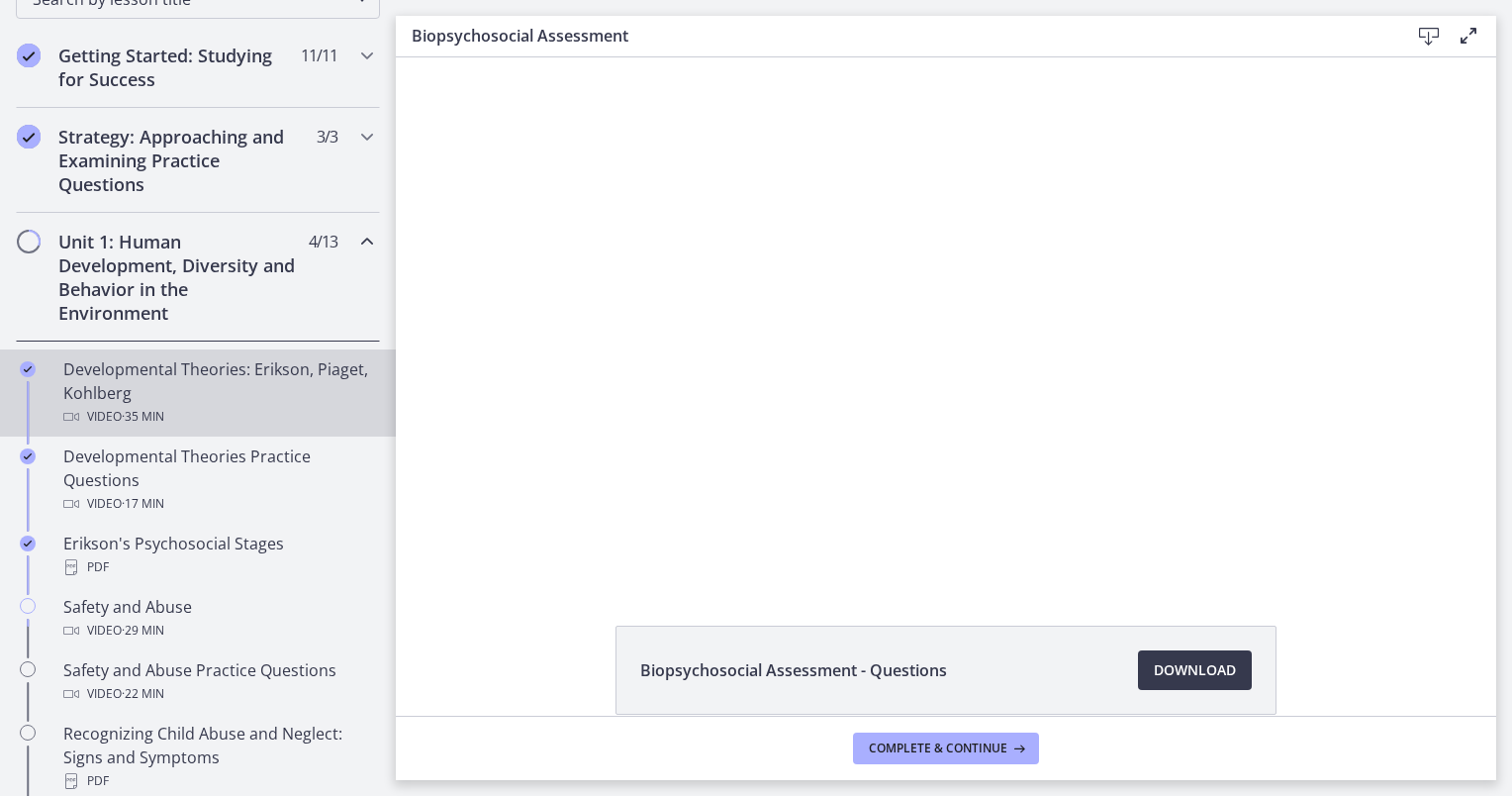 scroll, scrollTop: 442, scrollLeft: 0, axis: vertical 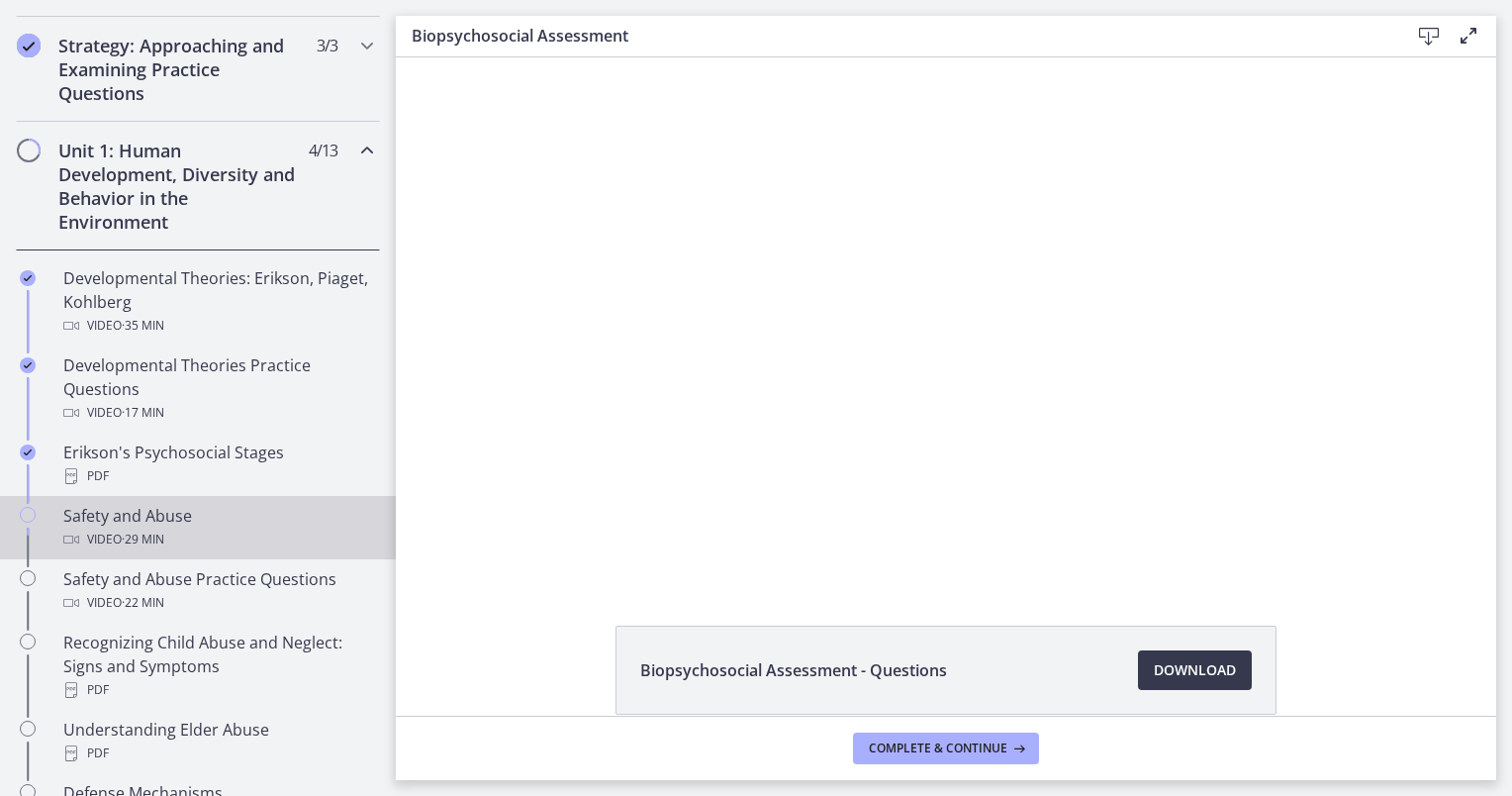 click on "Video
·  29 min" at bounding box center (218, 540) 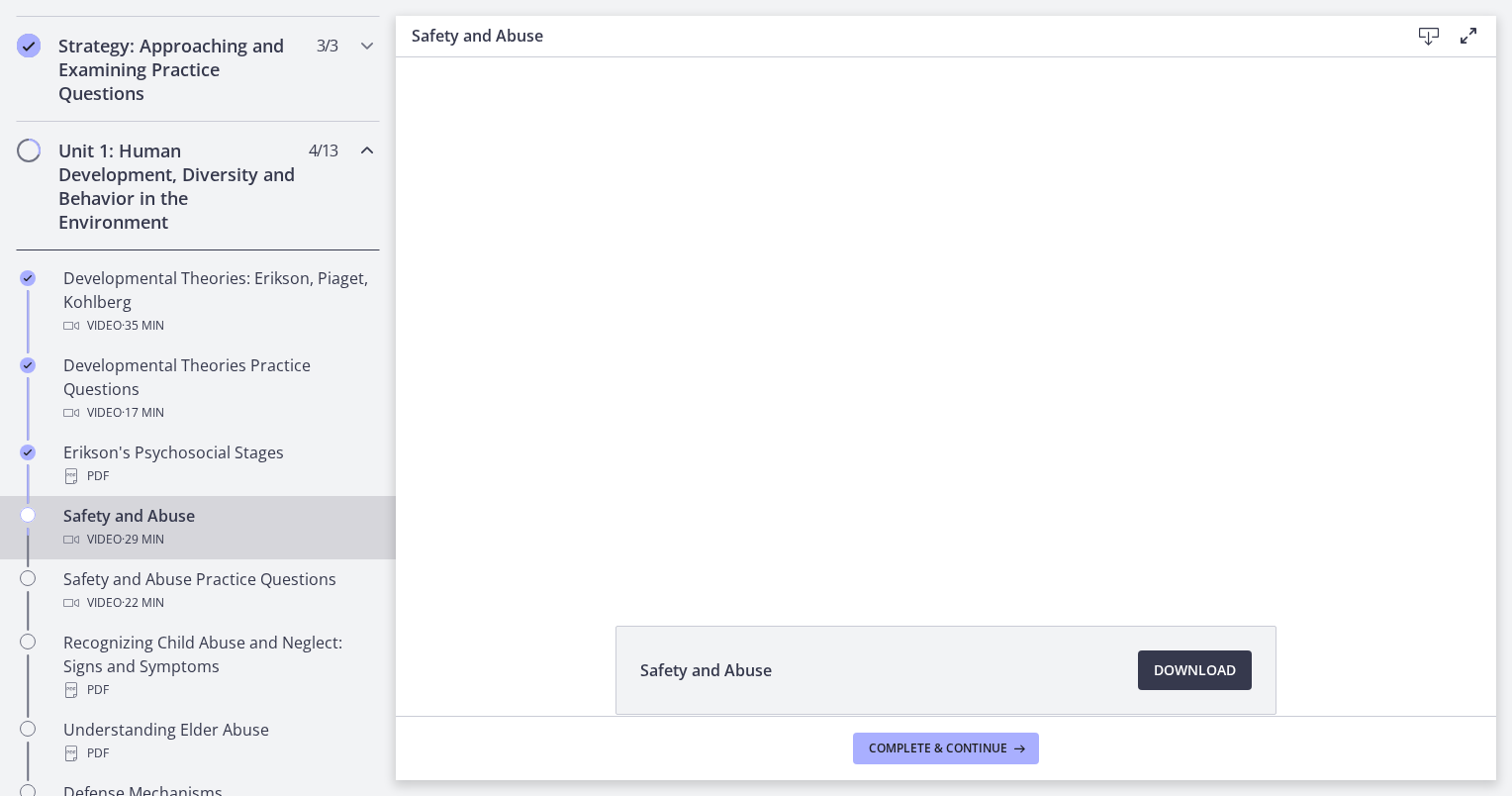 scroll, scrollTop: 0, scrollLeft: 0, axis: both 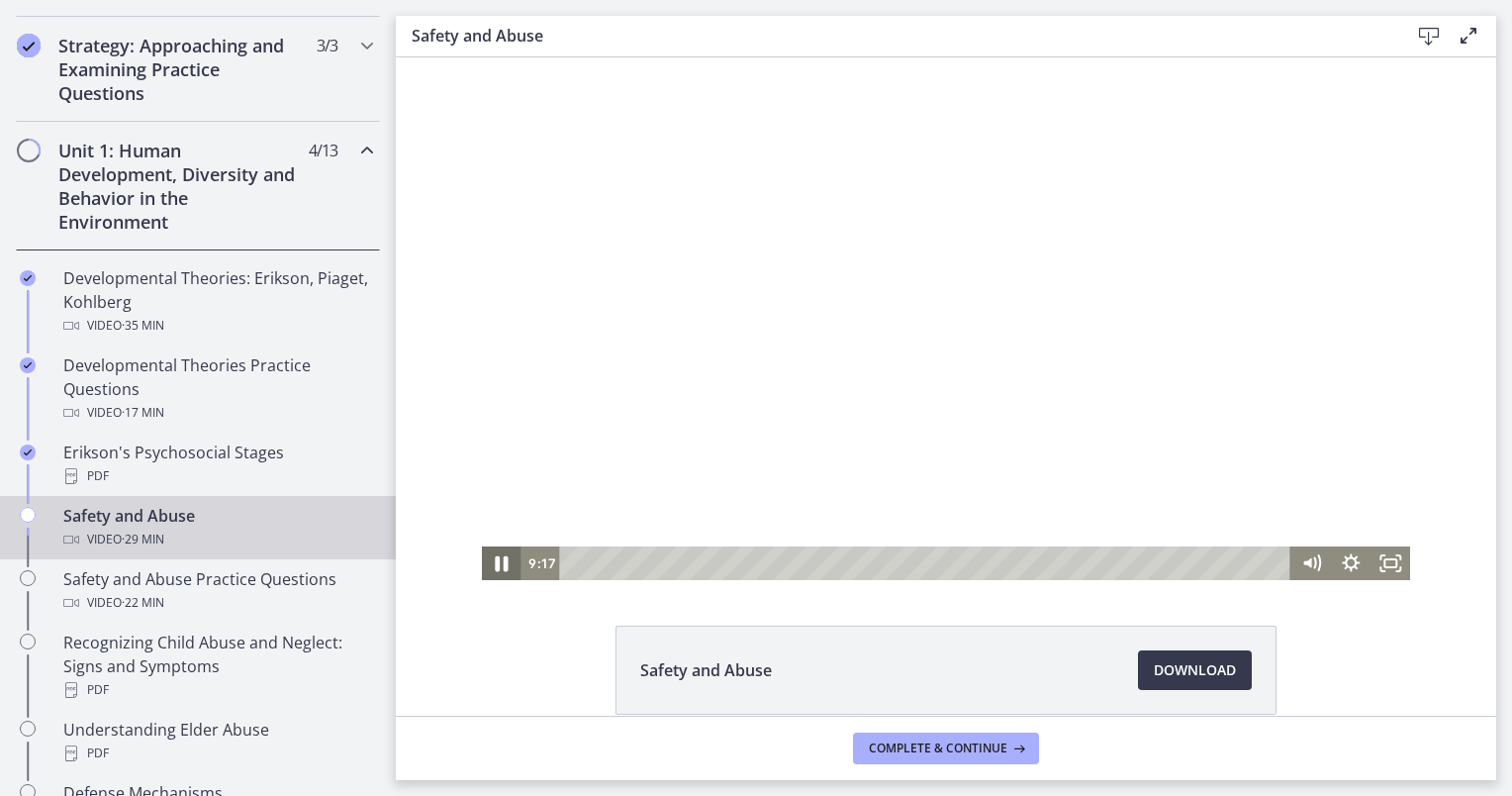 click 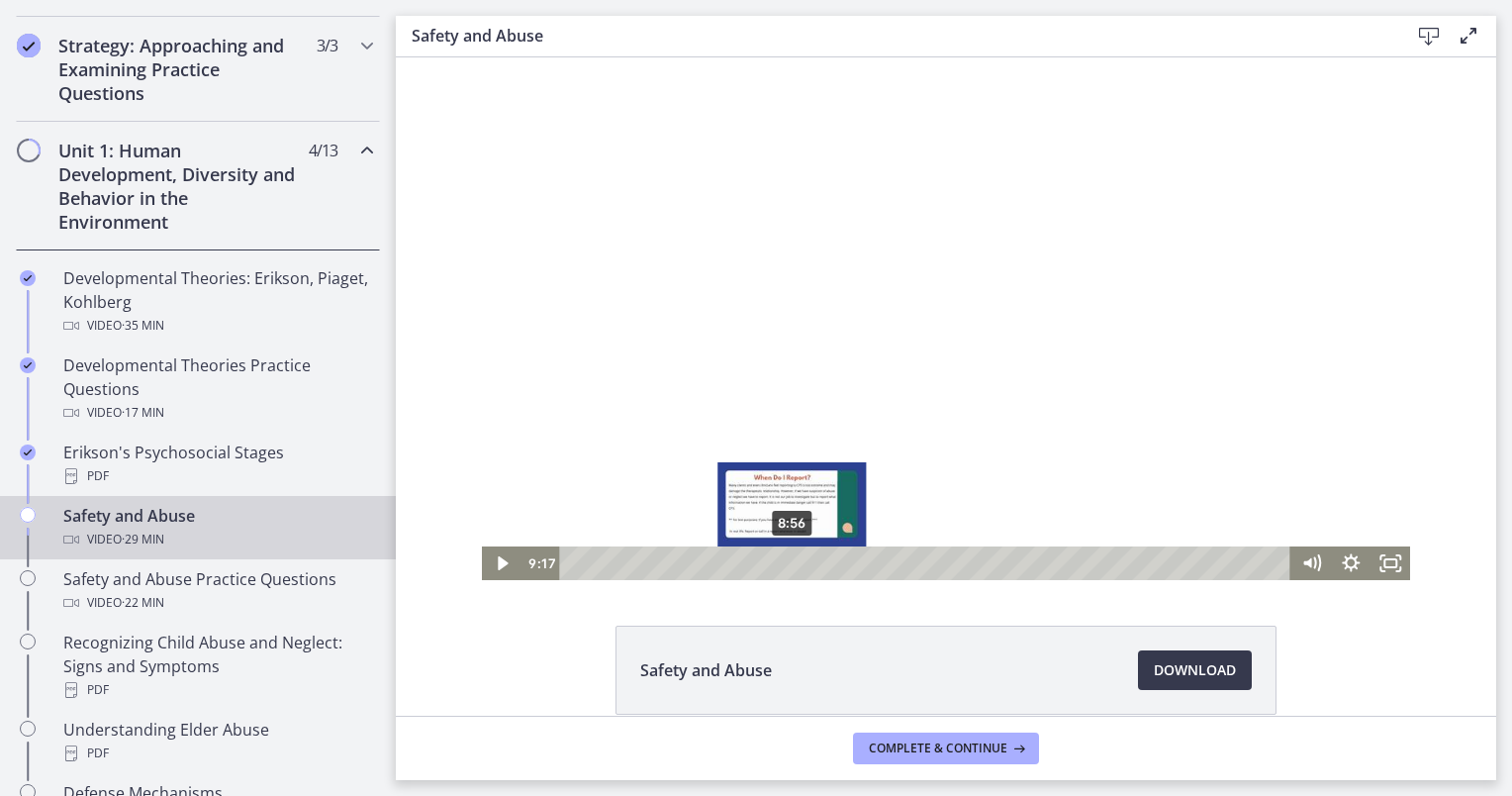 click on "8:56" at bounding box center (927, 563) 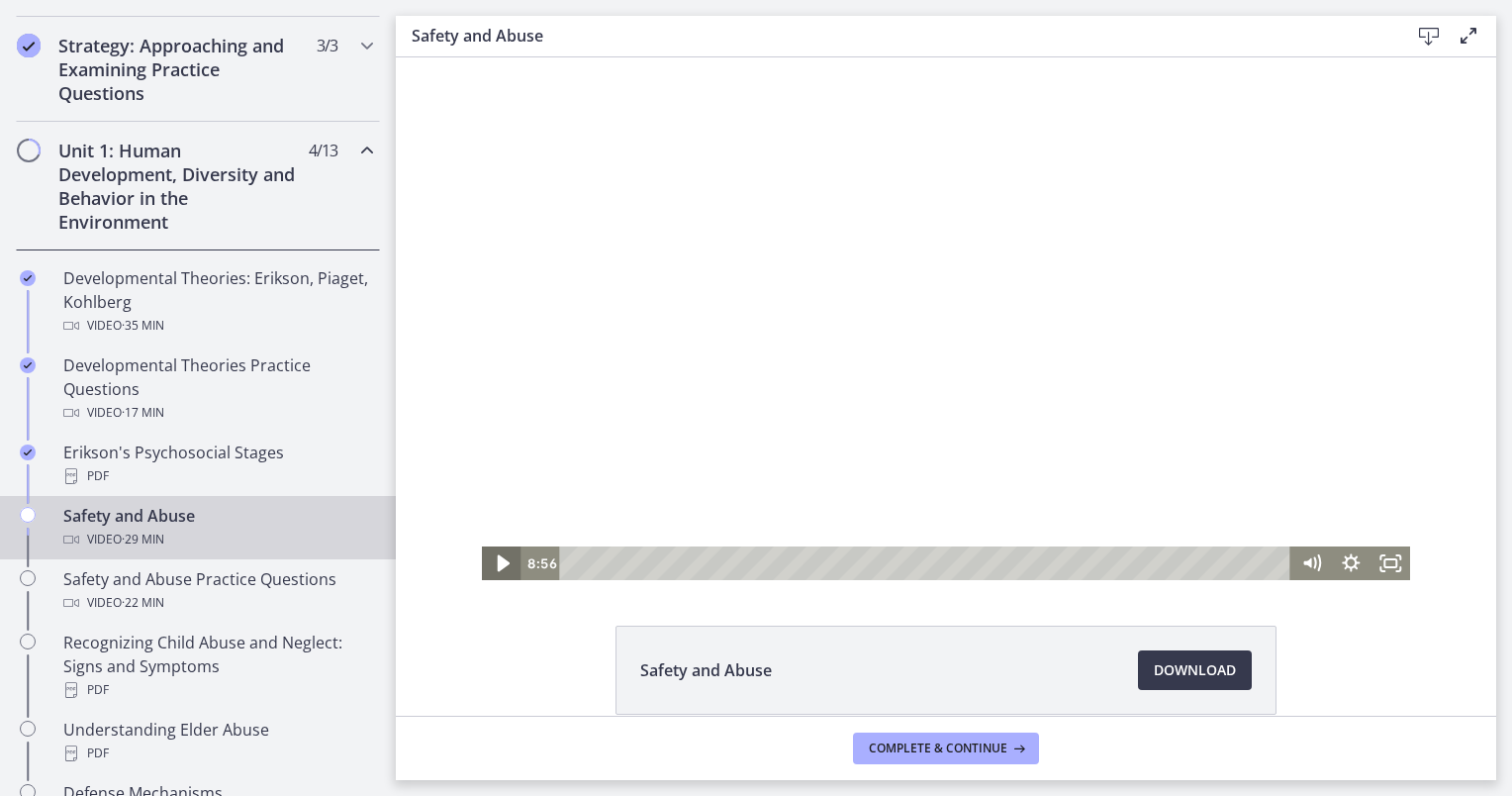 click 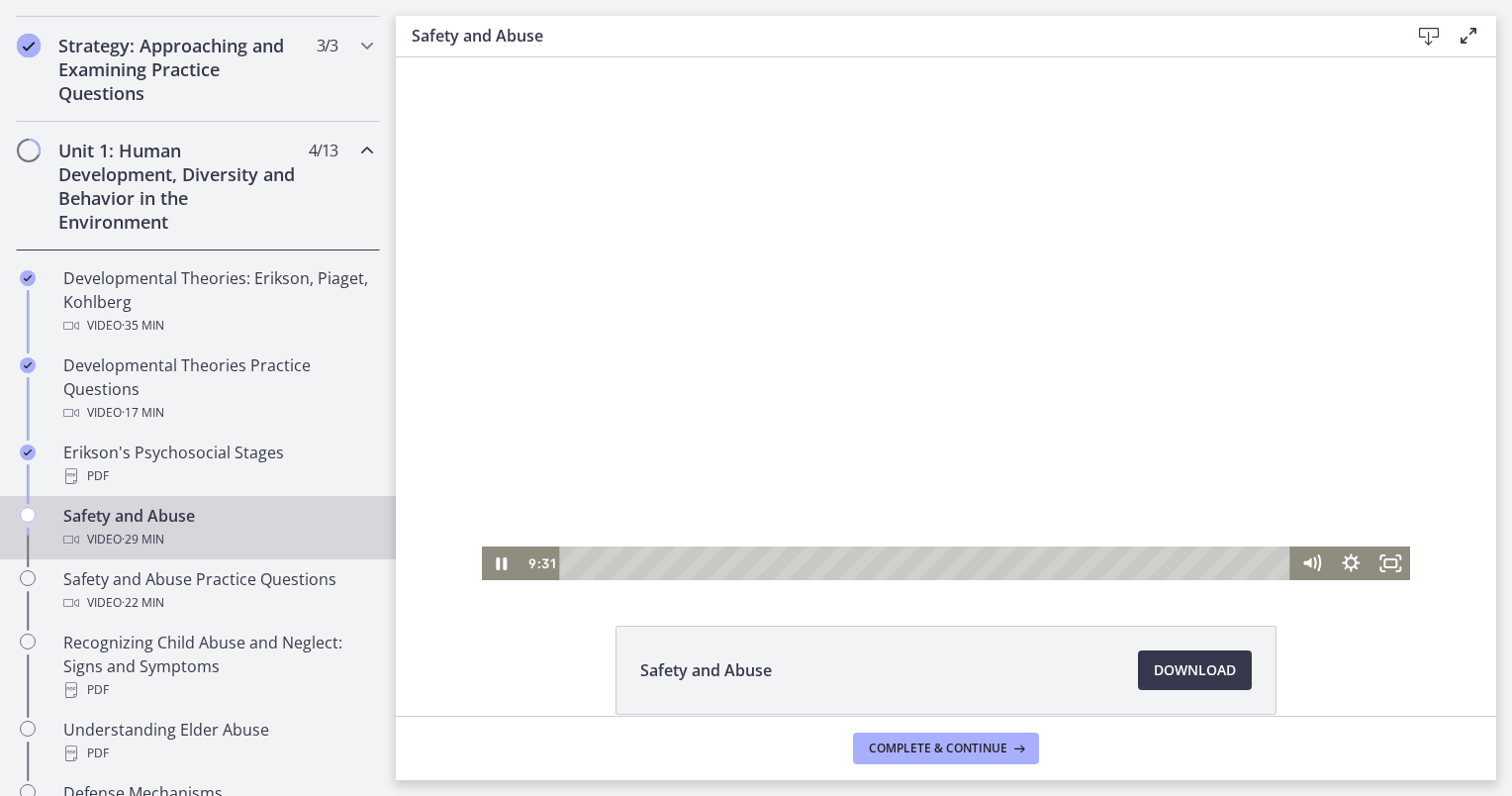 type 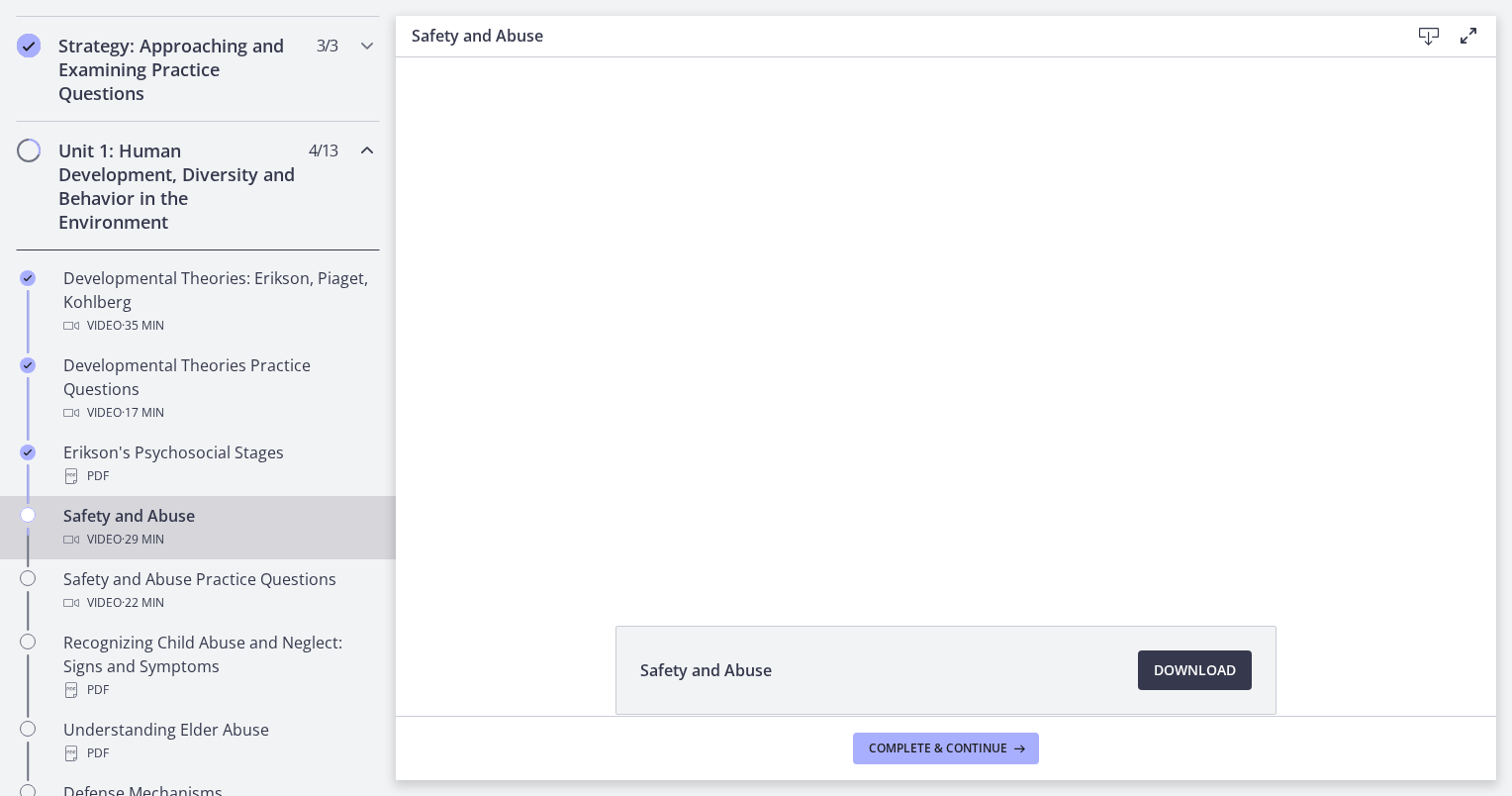 click at bounding box center [502, 563] 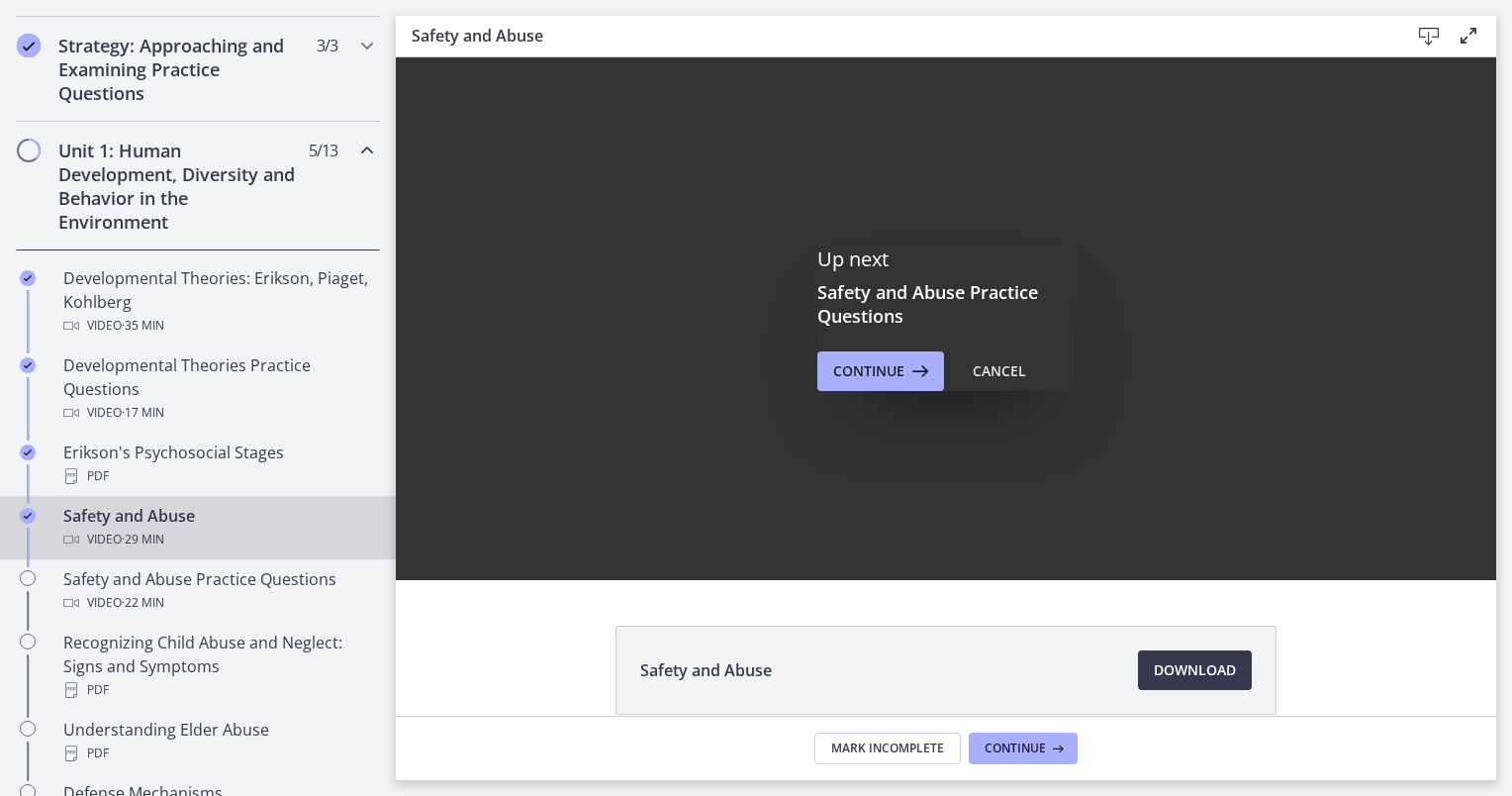 scroll, scrollTop: 0, scrollLeft: 0, axis: both 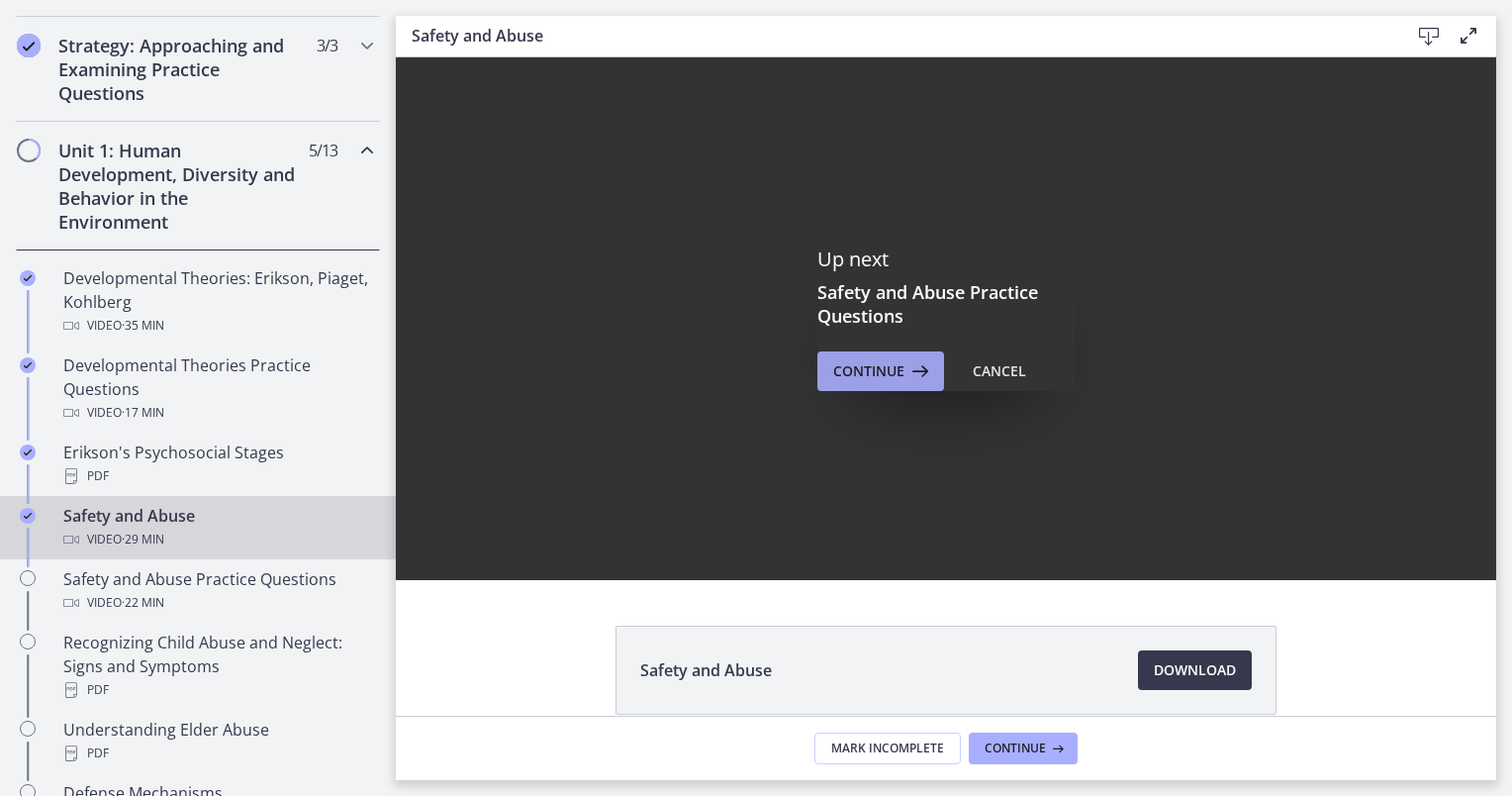 click on "Continue" at bounding box center [869, 371] 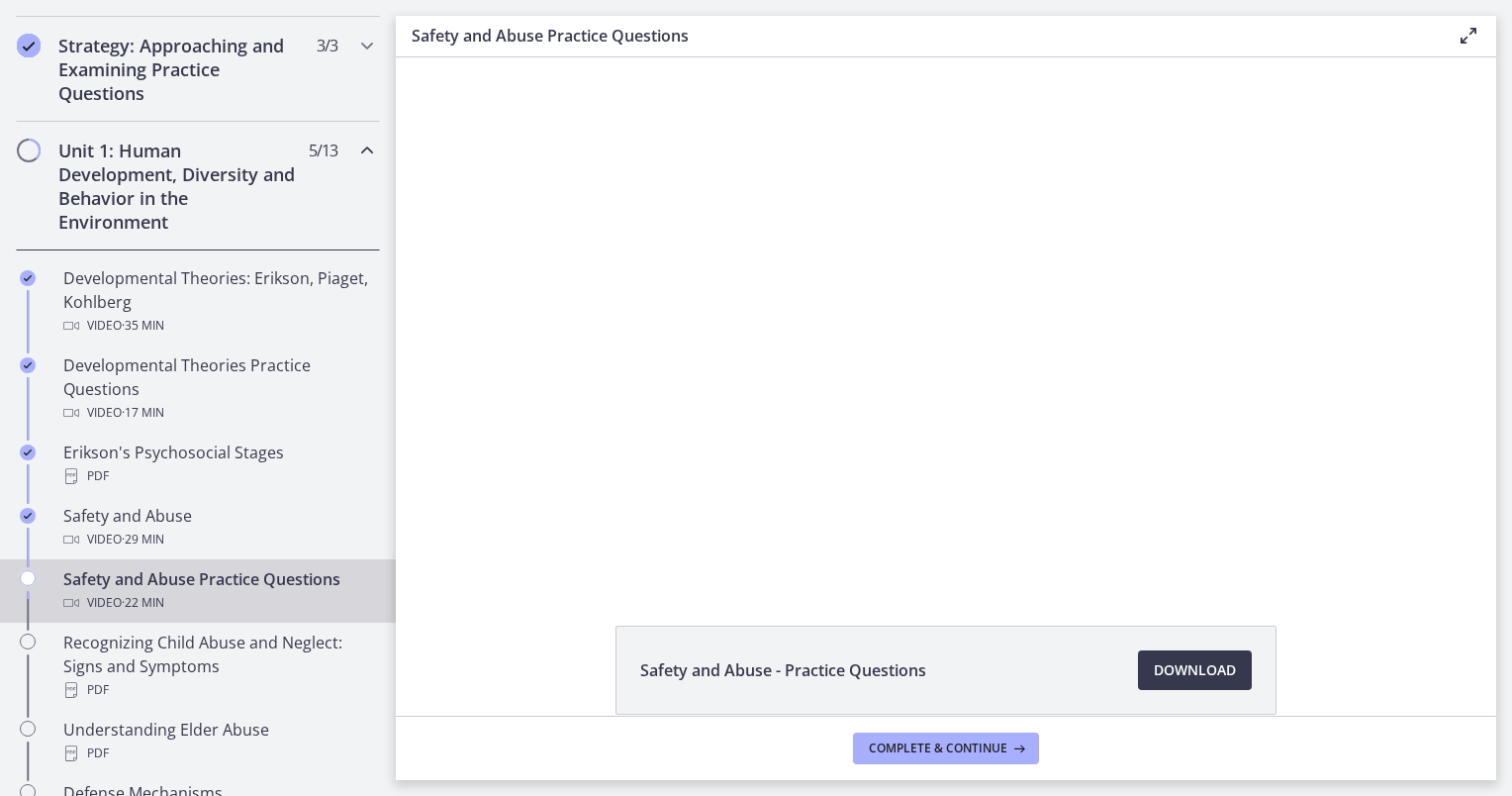 scroll, scrollTop: 0, scrollLeft: 0, axis: both 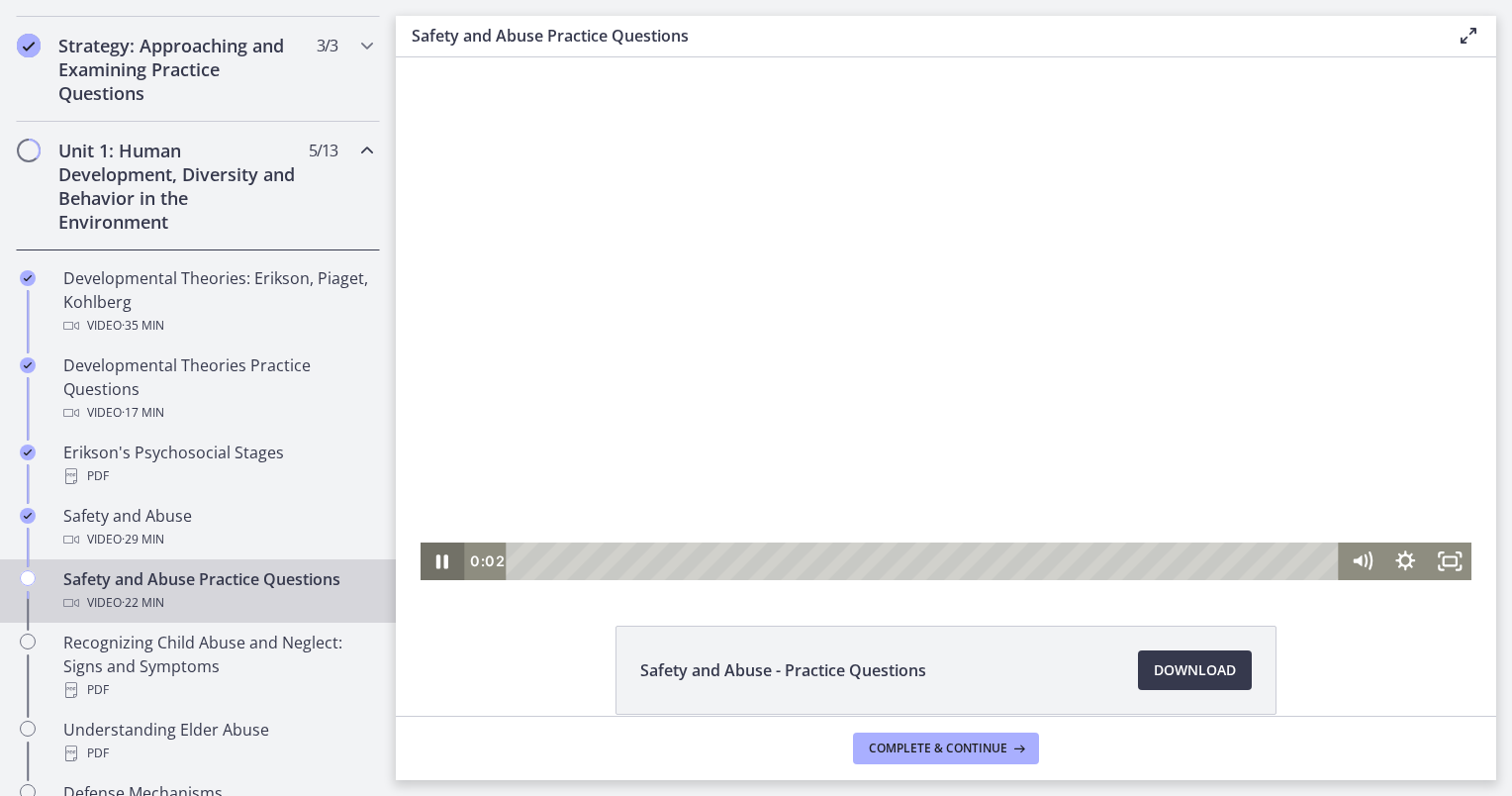 click 